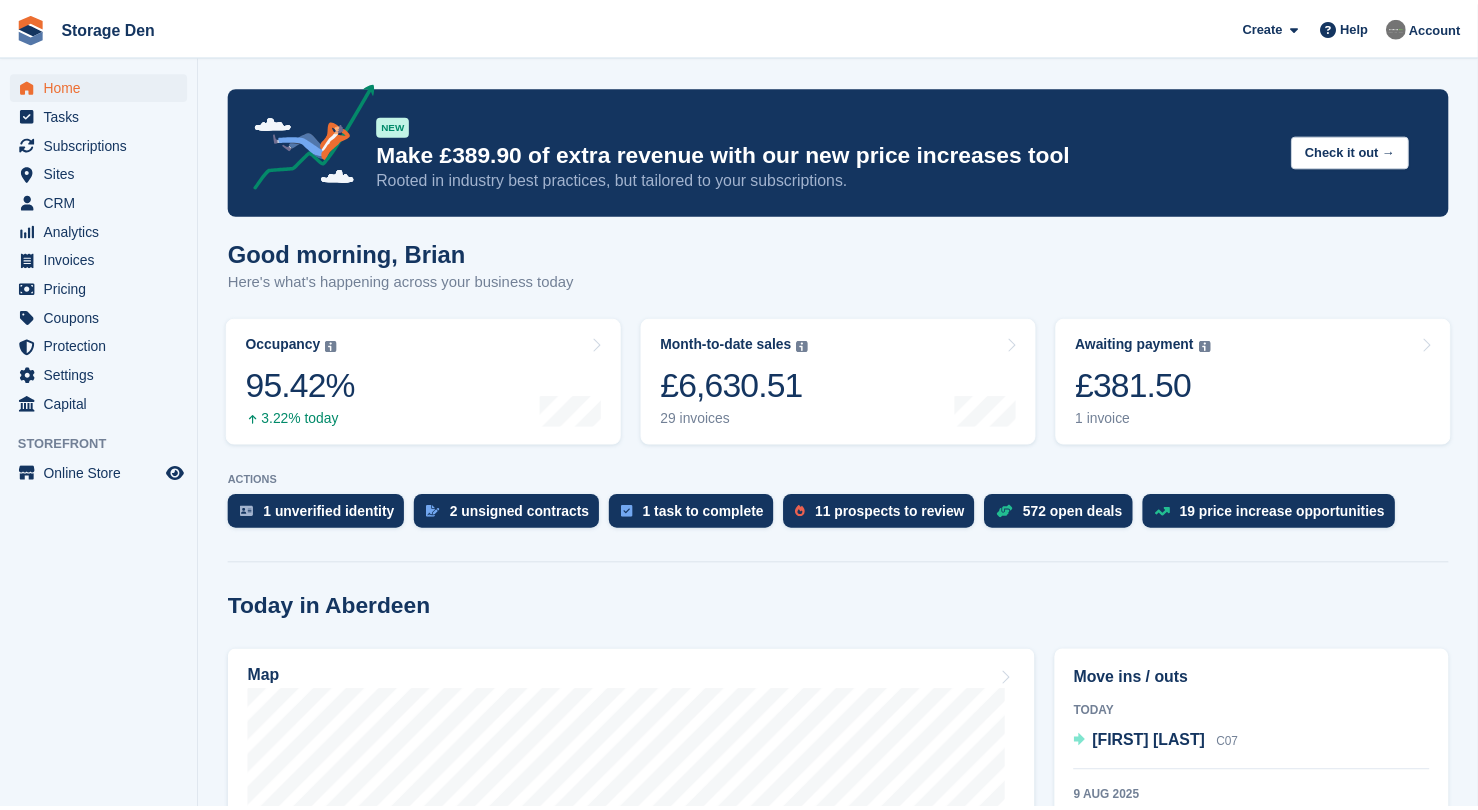 scroll, scrollTop: 0, scrollLeft: 0, axis: both 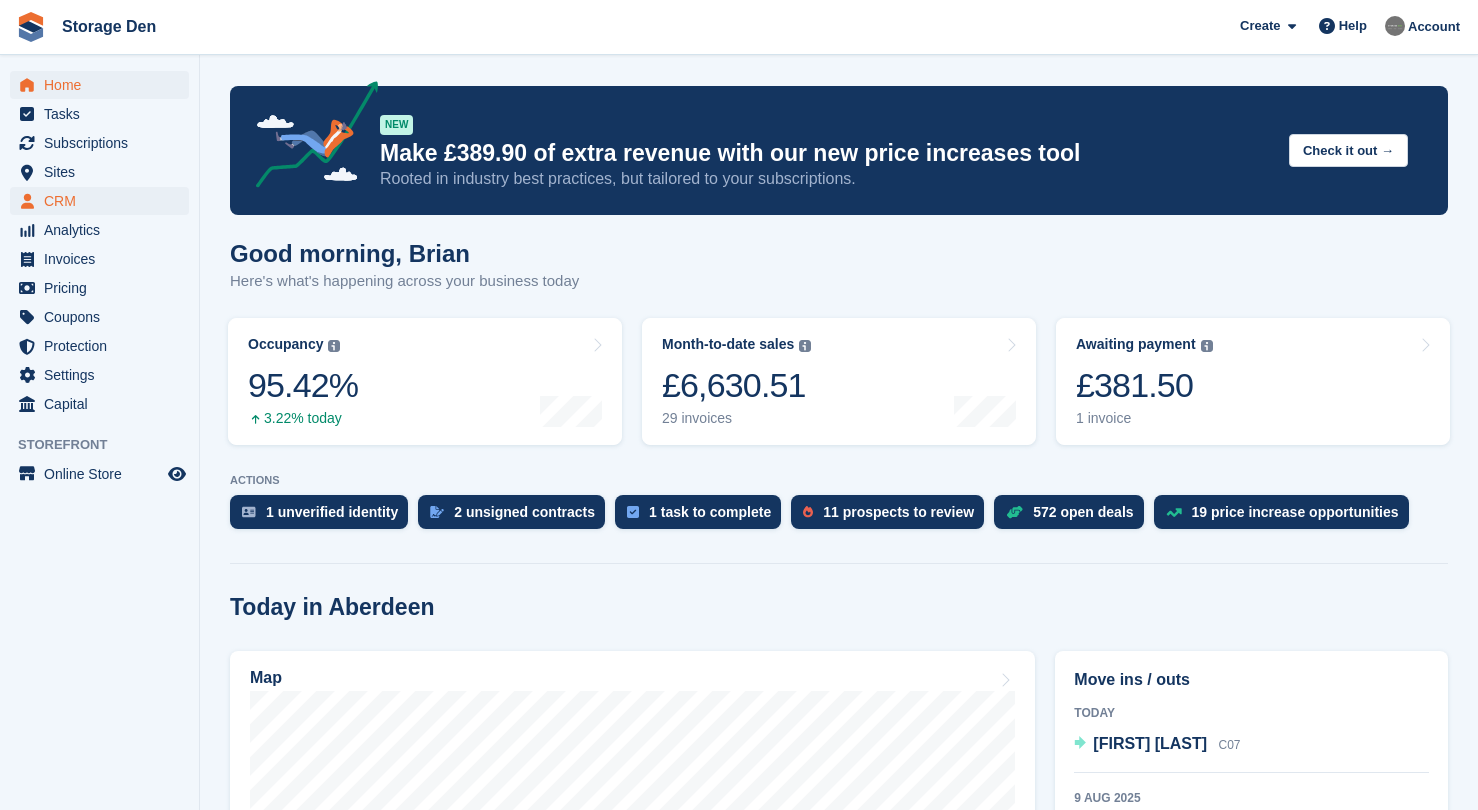click on "CRM" at bounding box center [104, 201] 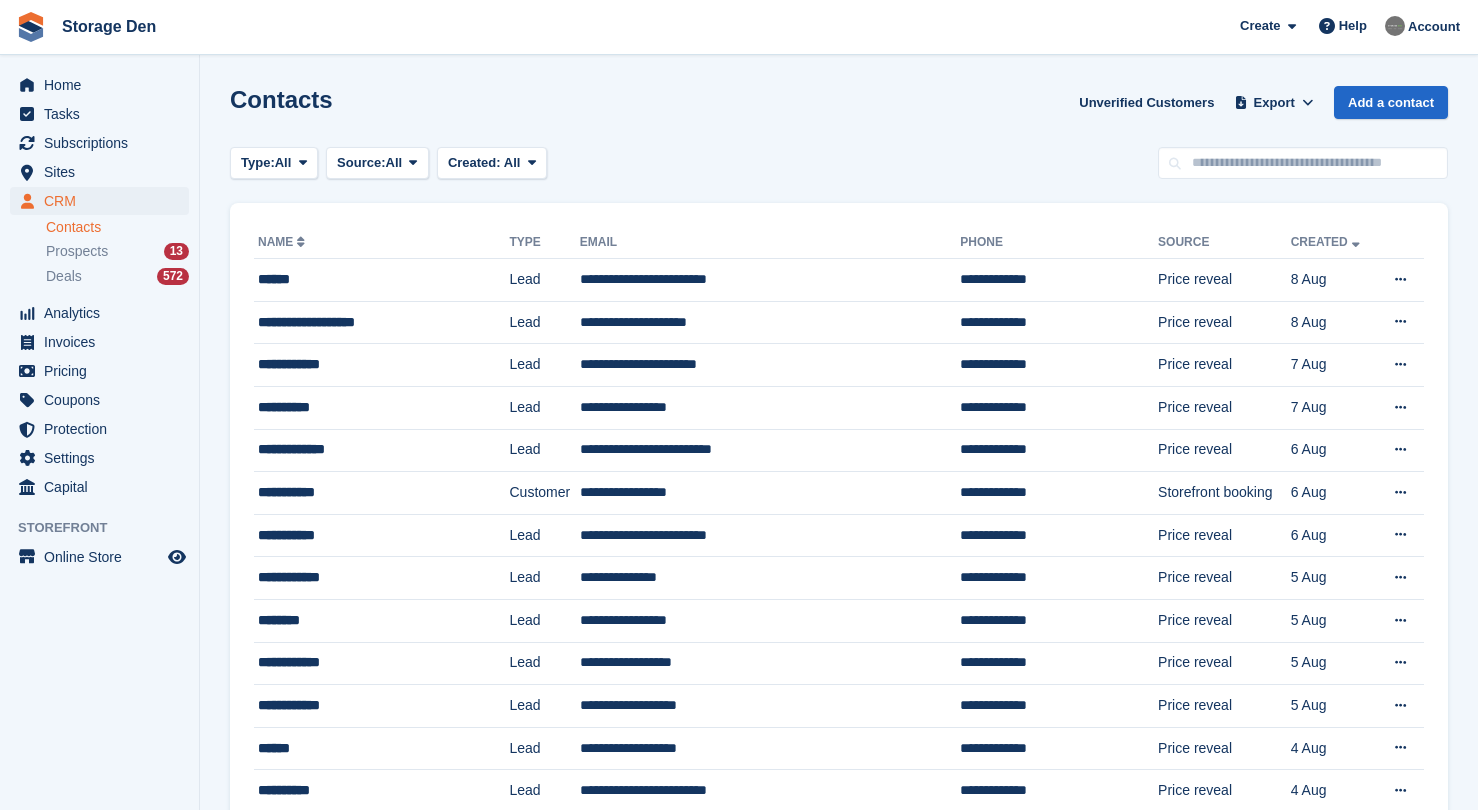 scroll, scrollTop: 0, scrollLeft: 0, axis: both 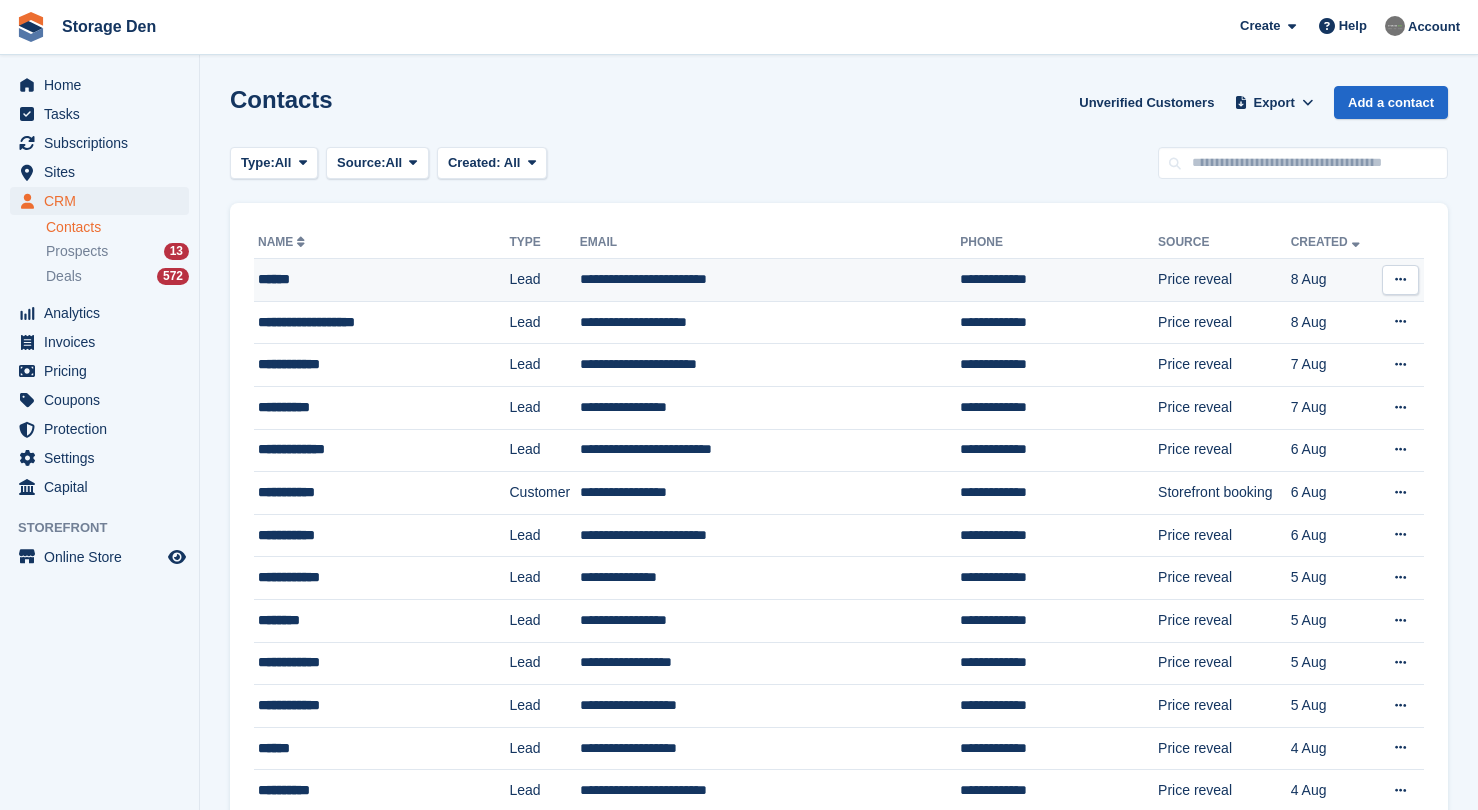 click on "******" at bounding box center [366, 279] 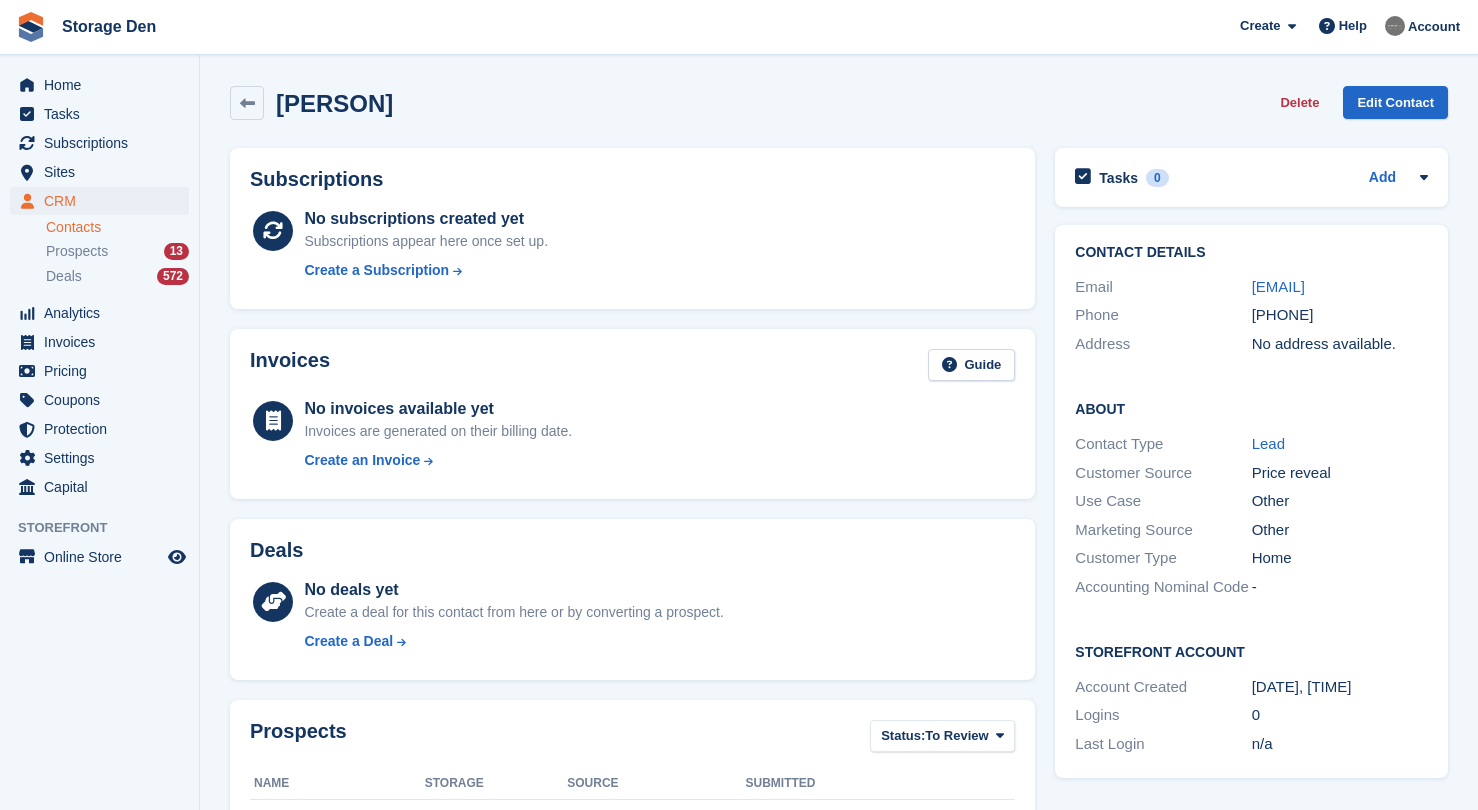 scroll, scrollTop: 0, scrollLeft: 0, axis: both 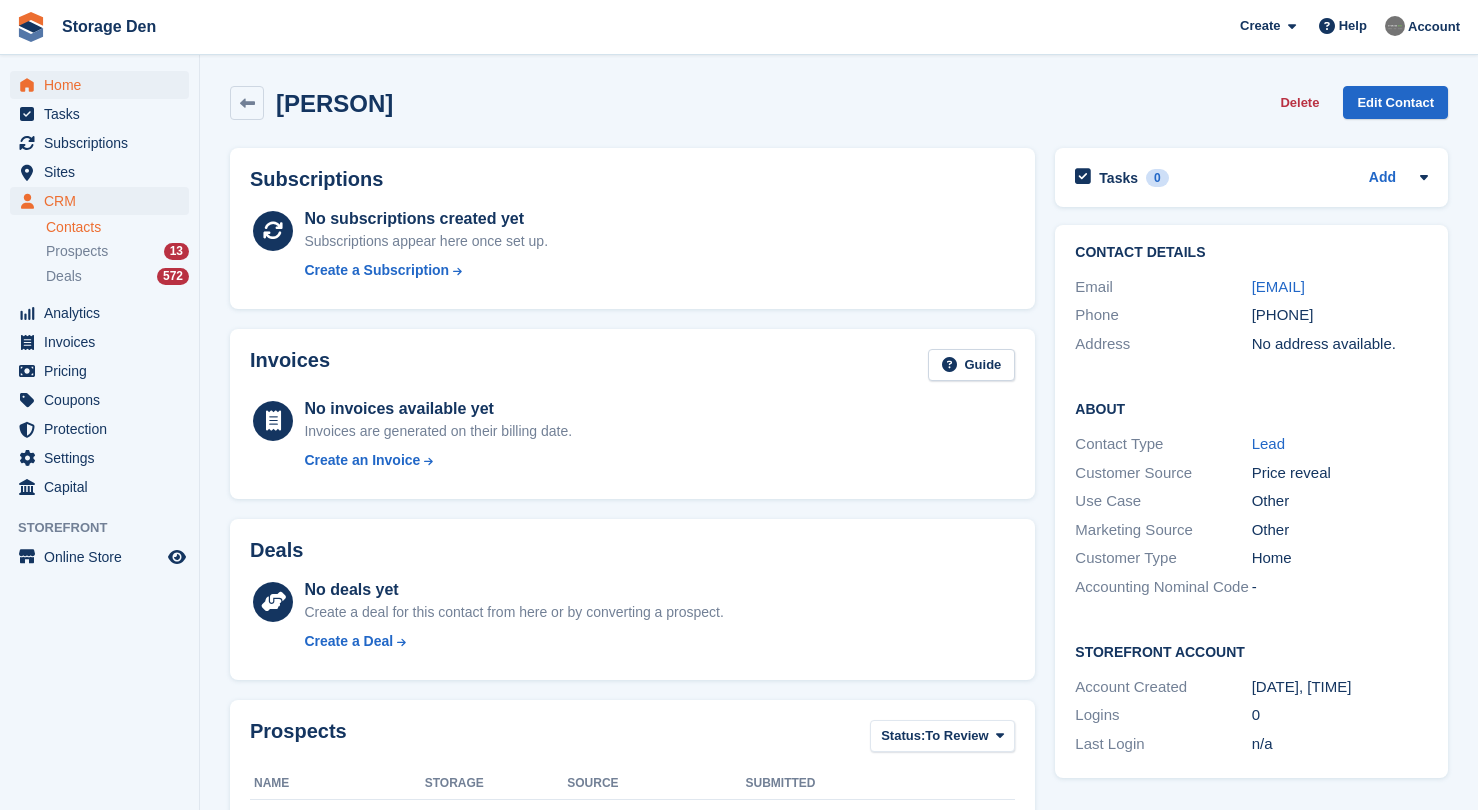 click on "Home" at bounding box center [104, 85] 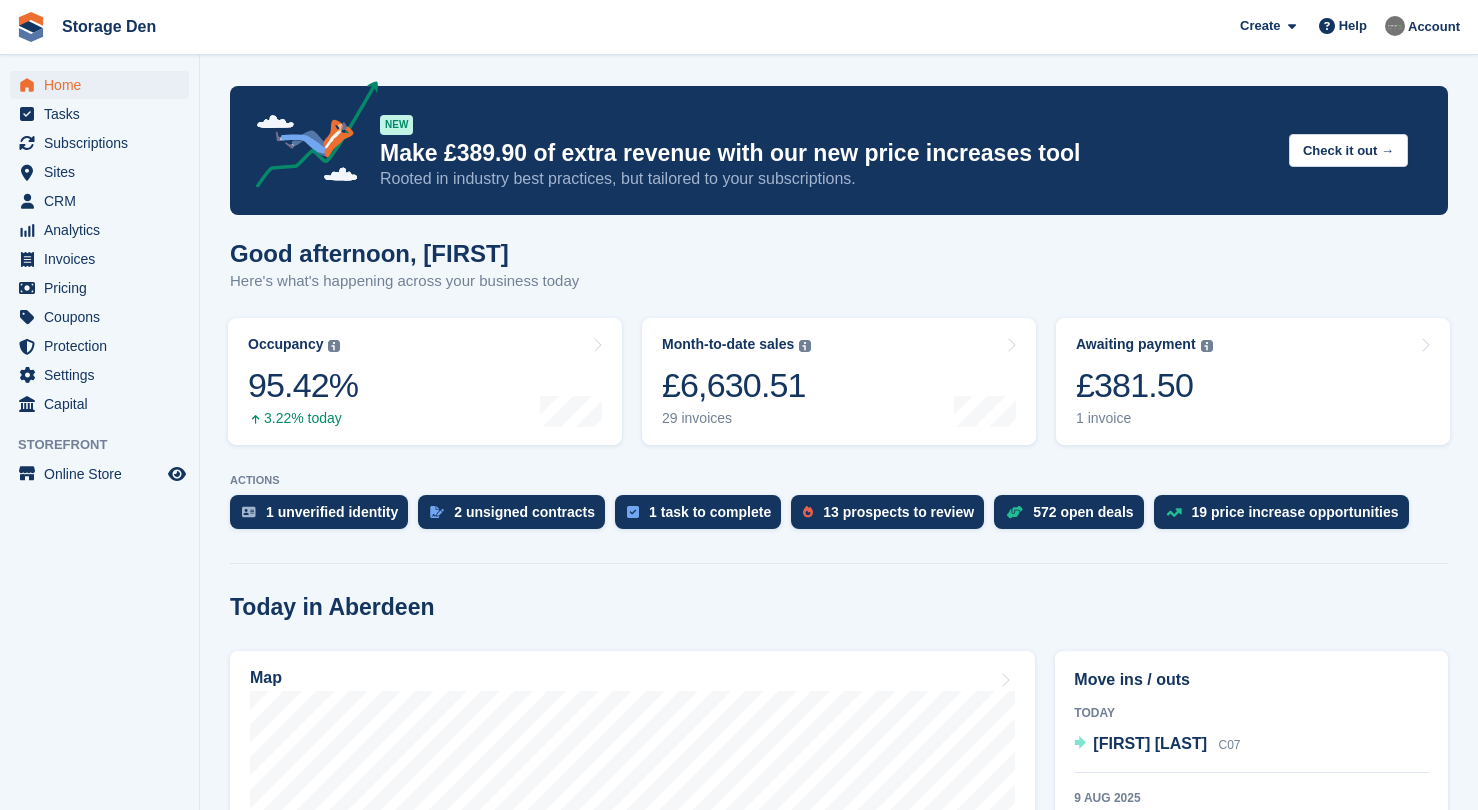 scroll, scrollTop: 509, scrollLeft: 0, axis: vertical 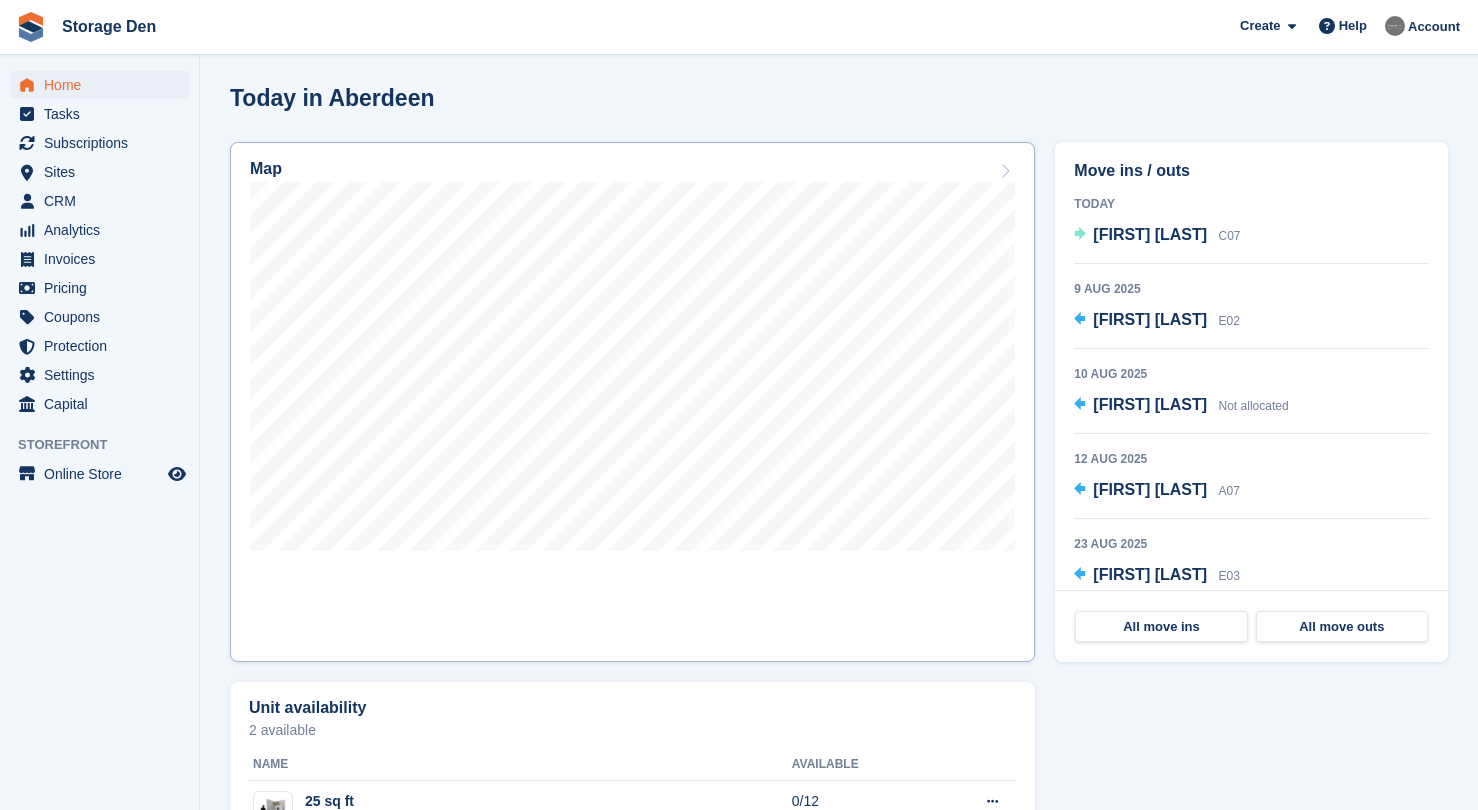 click on "Map" at bounding box center (632, 402) 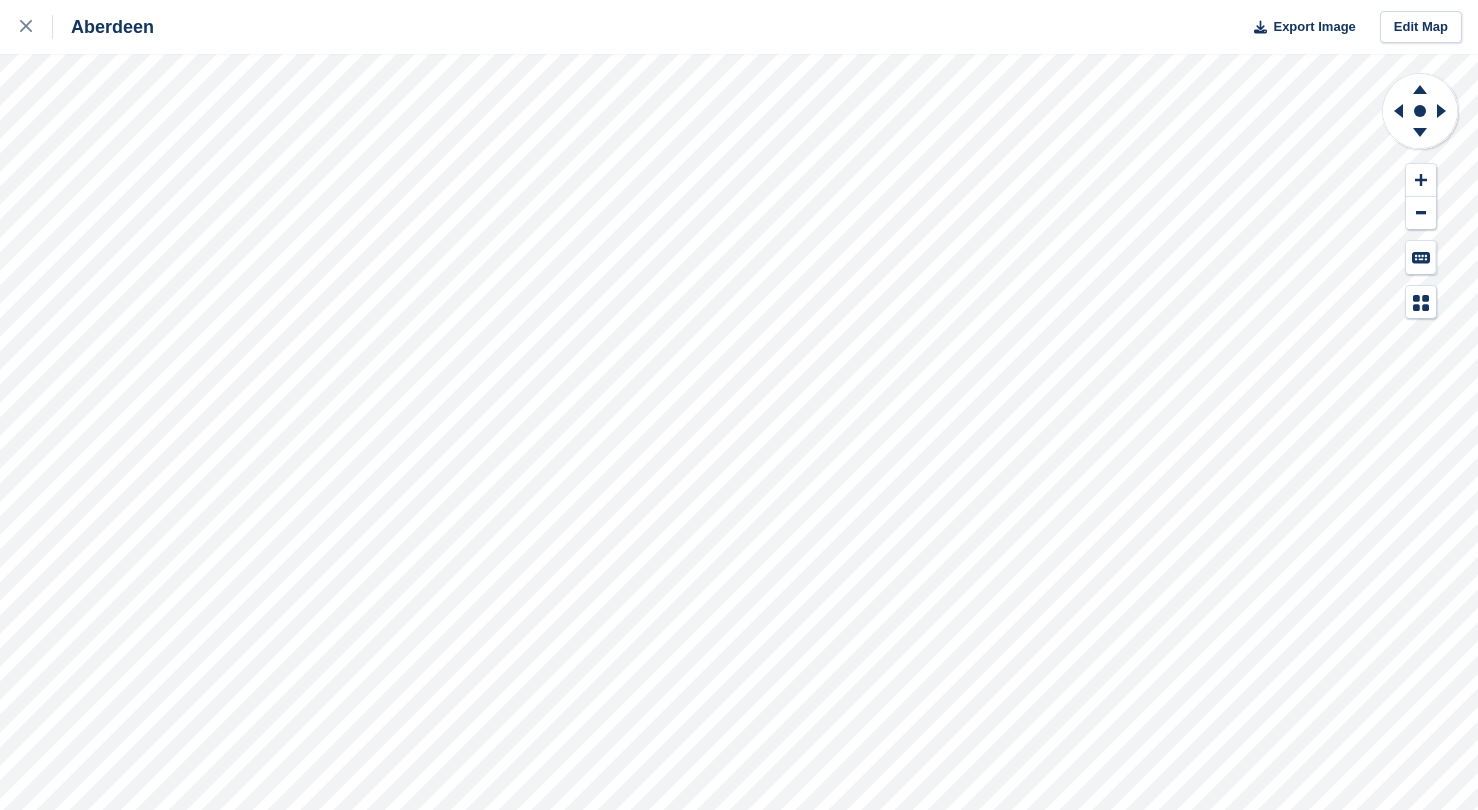 scroll, scrollTop: 0, scrollLeft: 0, axis: both 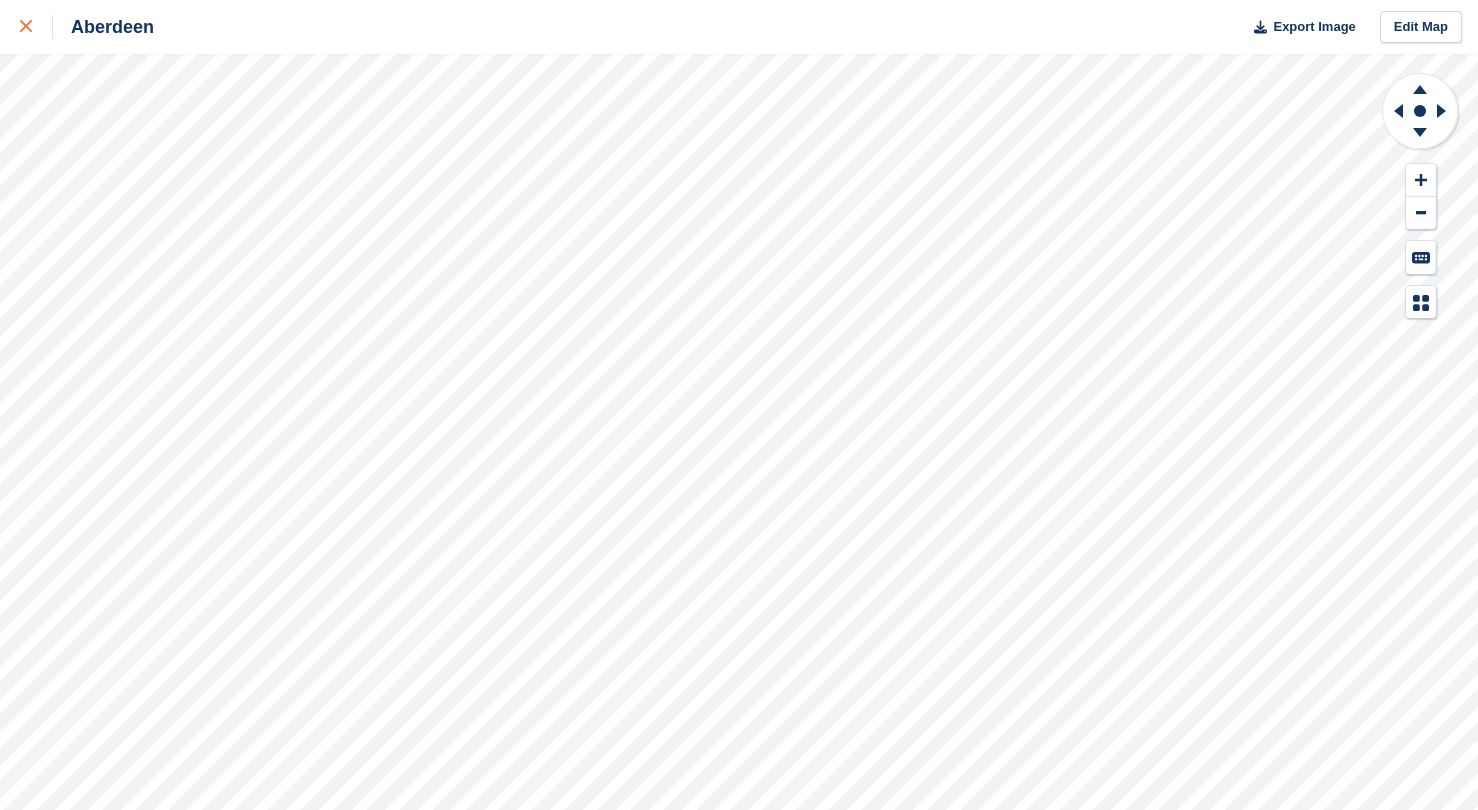 click at bounding box center (36, 27) 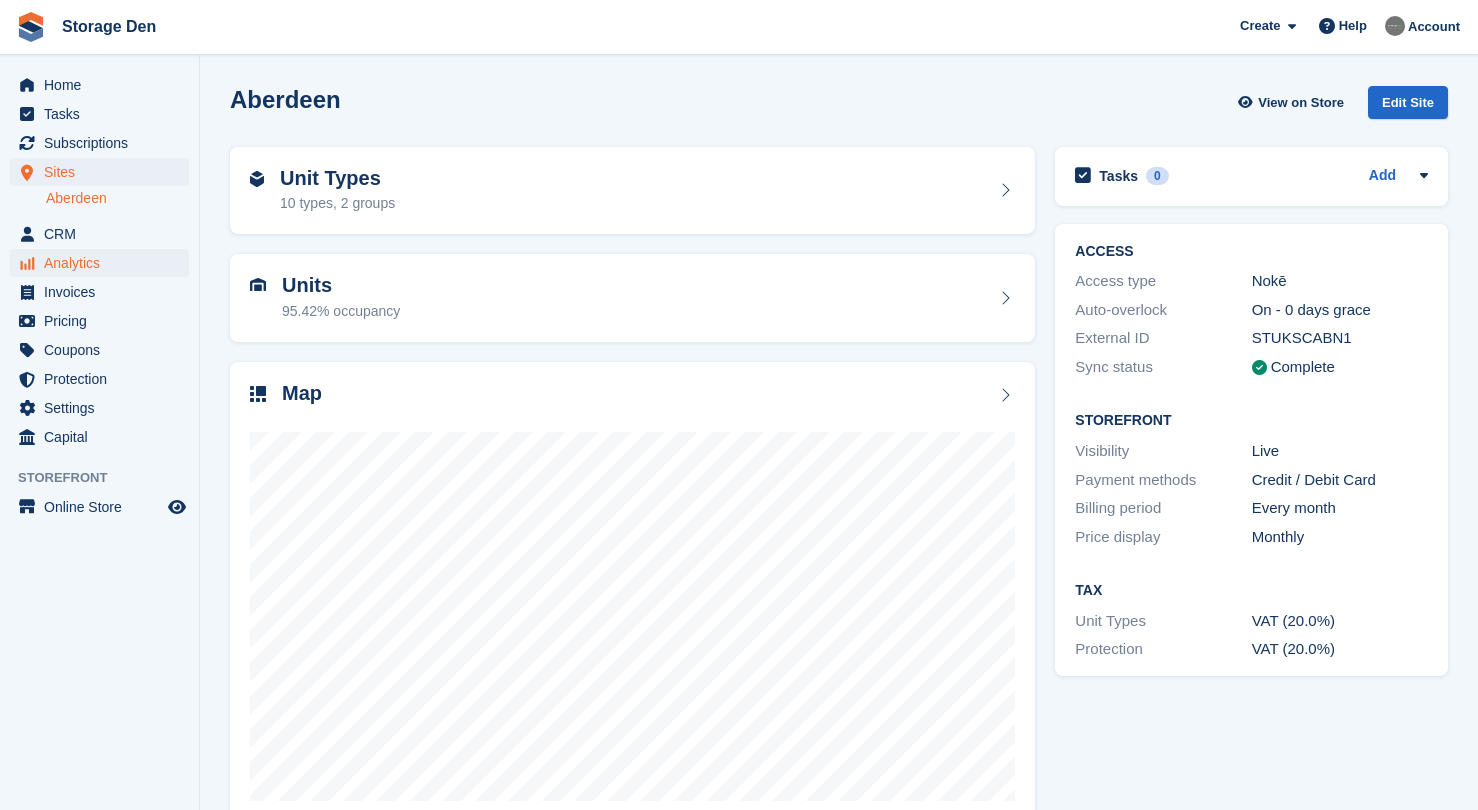 scroll, scrollTop: 0, scrollLeft: 0, axis: both 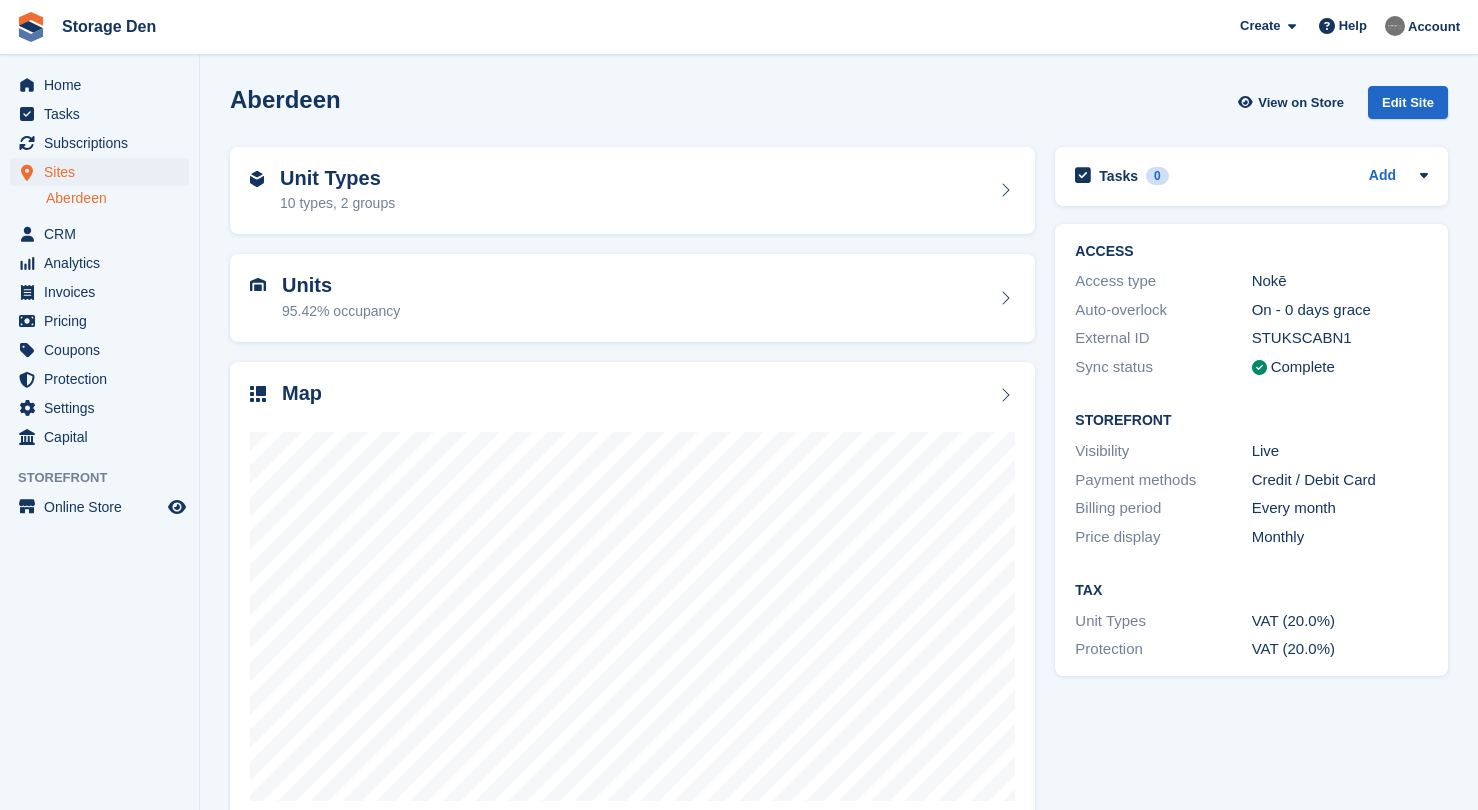 click on "Sites" at bounding box center (104, 172) 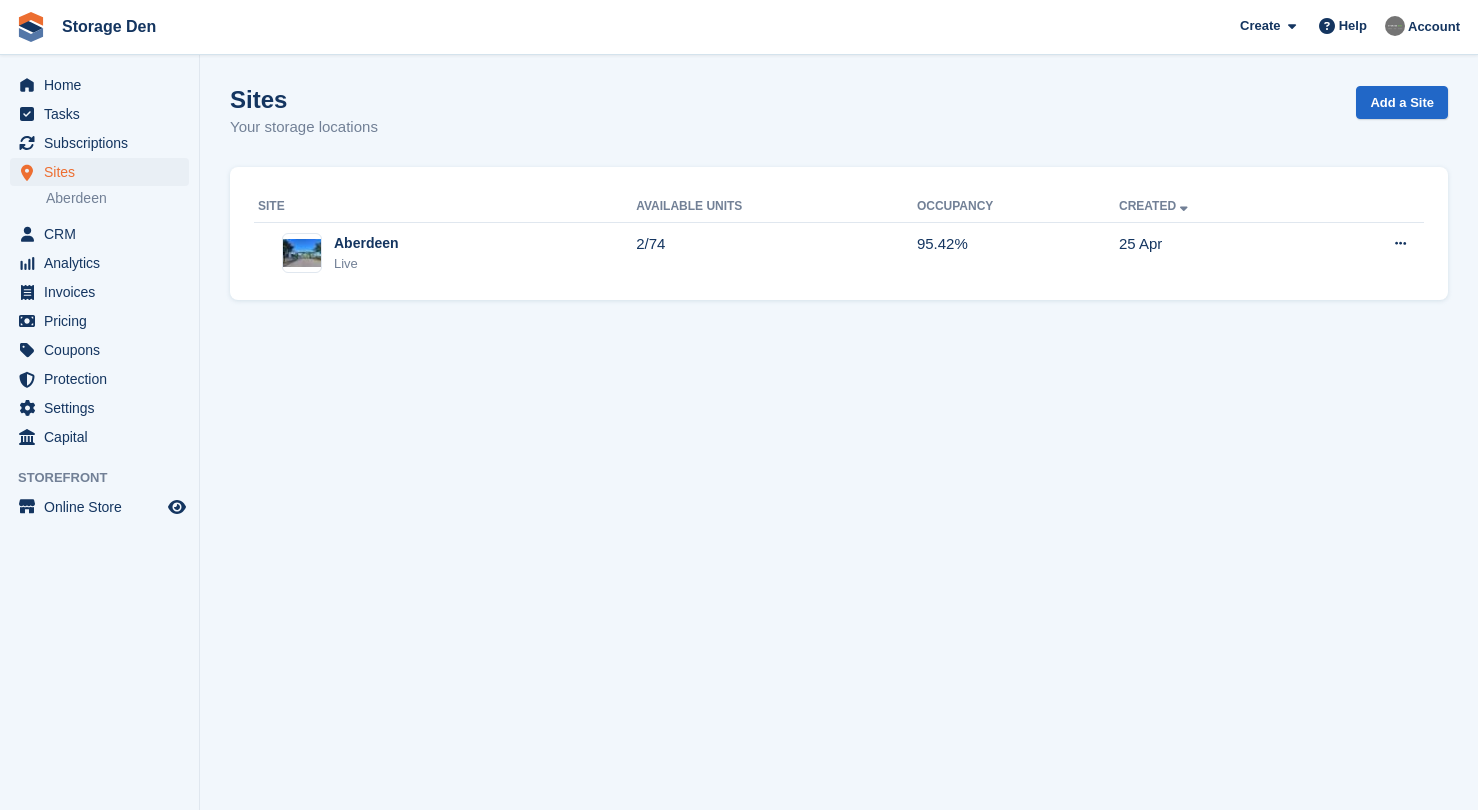 scroll, scrollTop: 0, scrollLeft: 0, axis: both 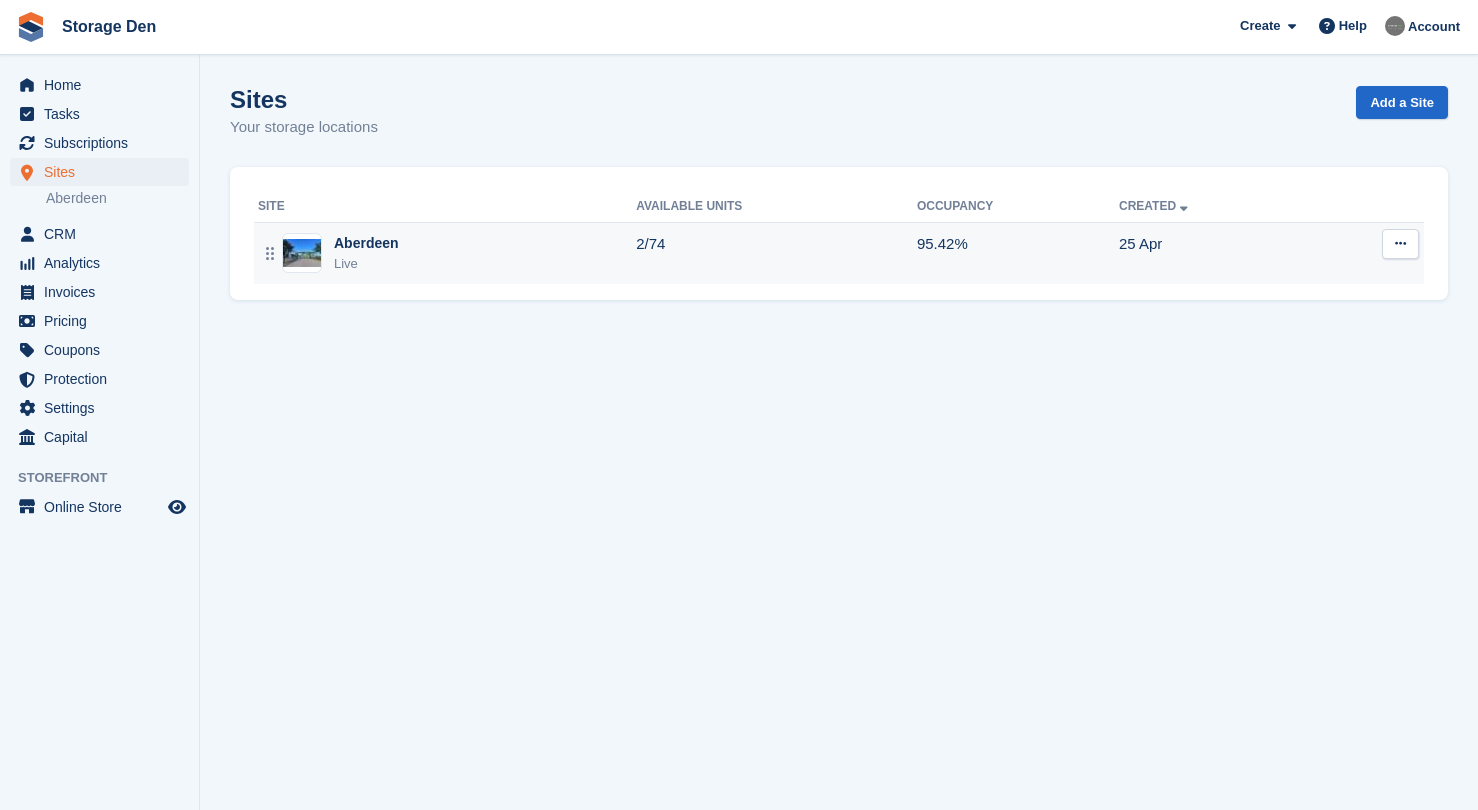 click on "Aberdeen
Live" at bounding box center (447, 253) 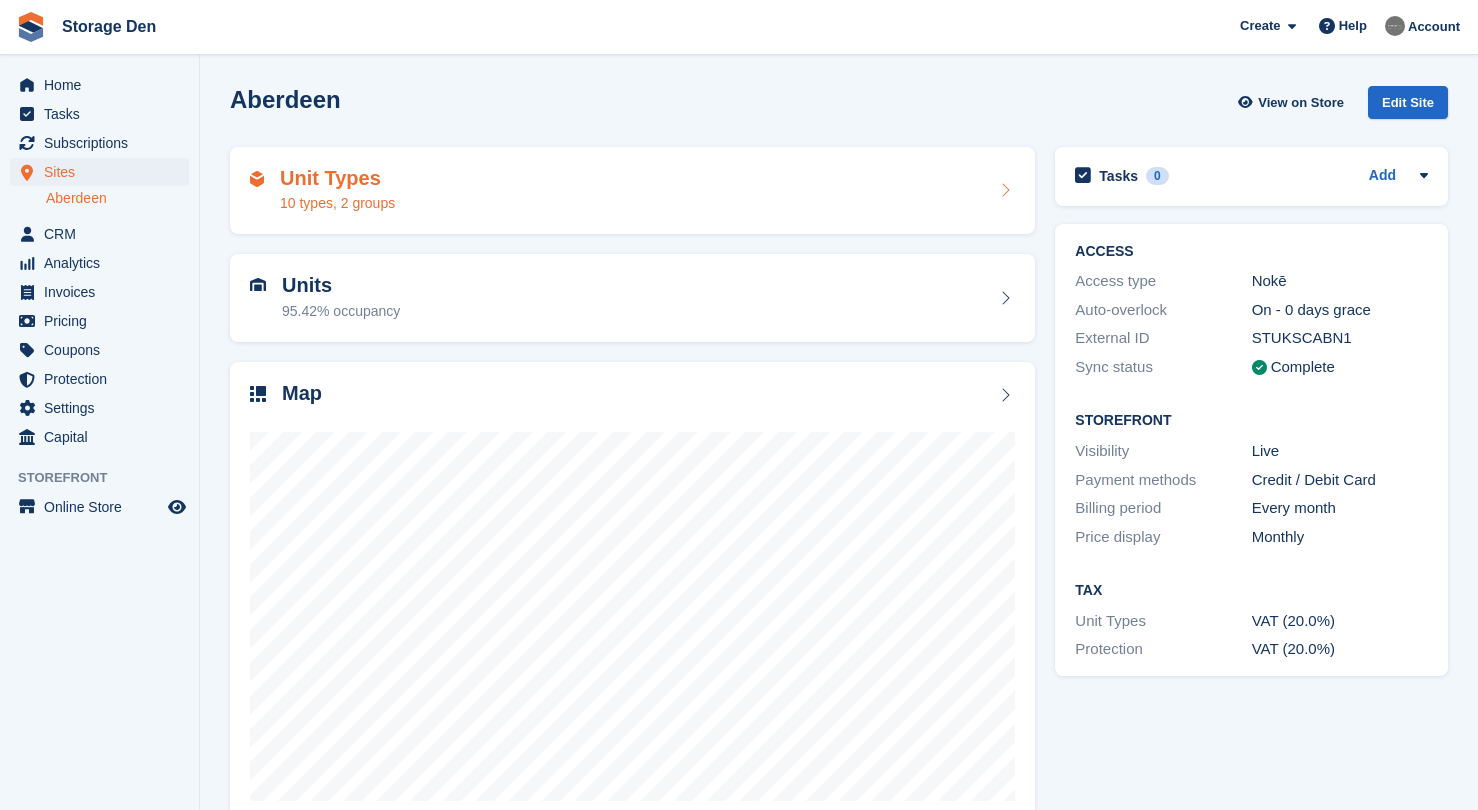 scroll, scrollTop: 0, scrollLeft: 0, axis: both 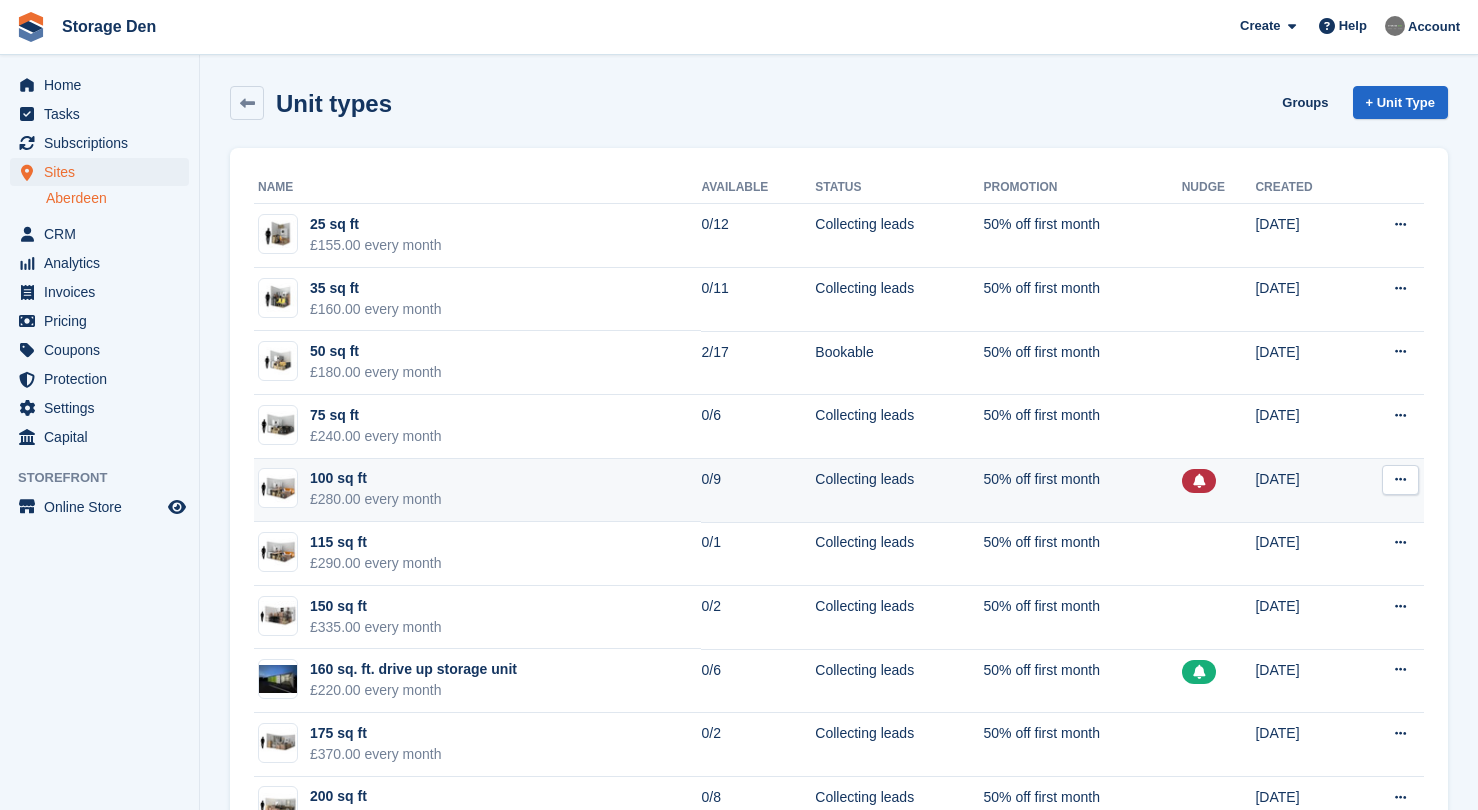 click at bounding box center [1400, 480] 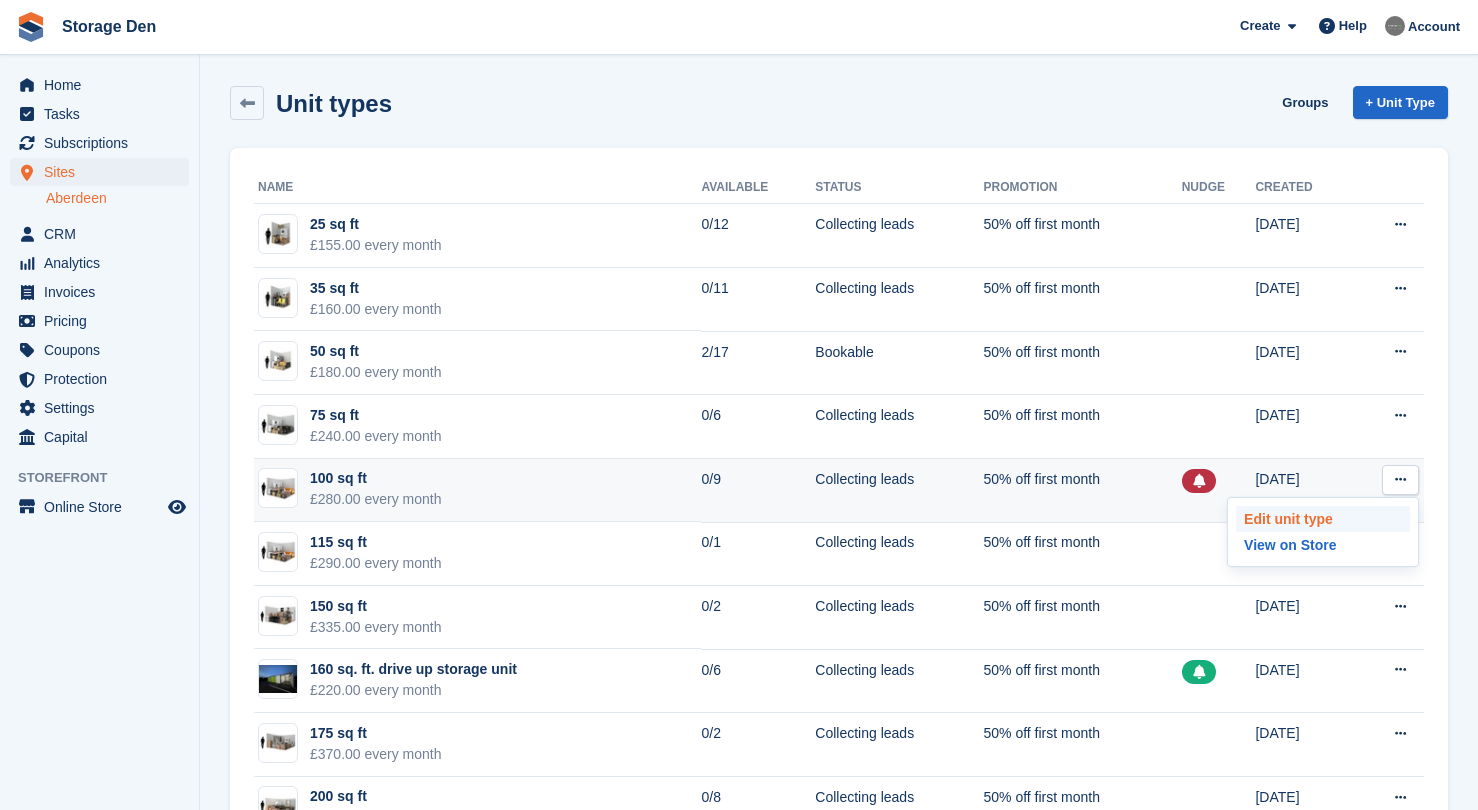 click on "Edit unit type" at bounding box center (1323, 519) 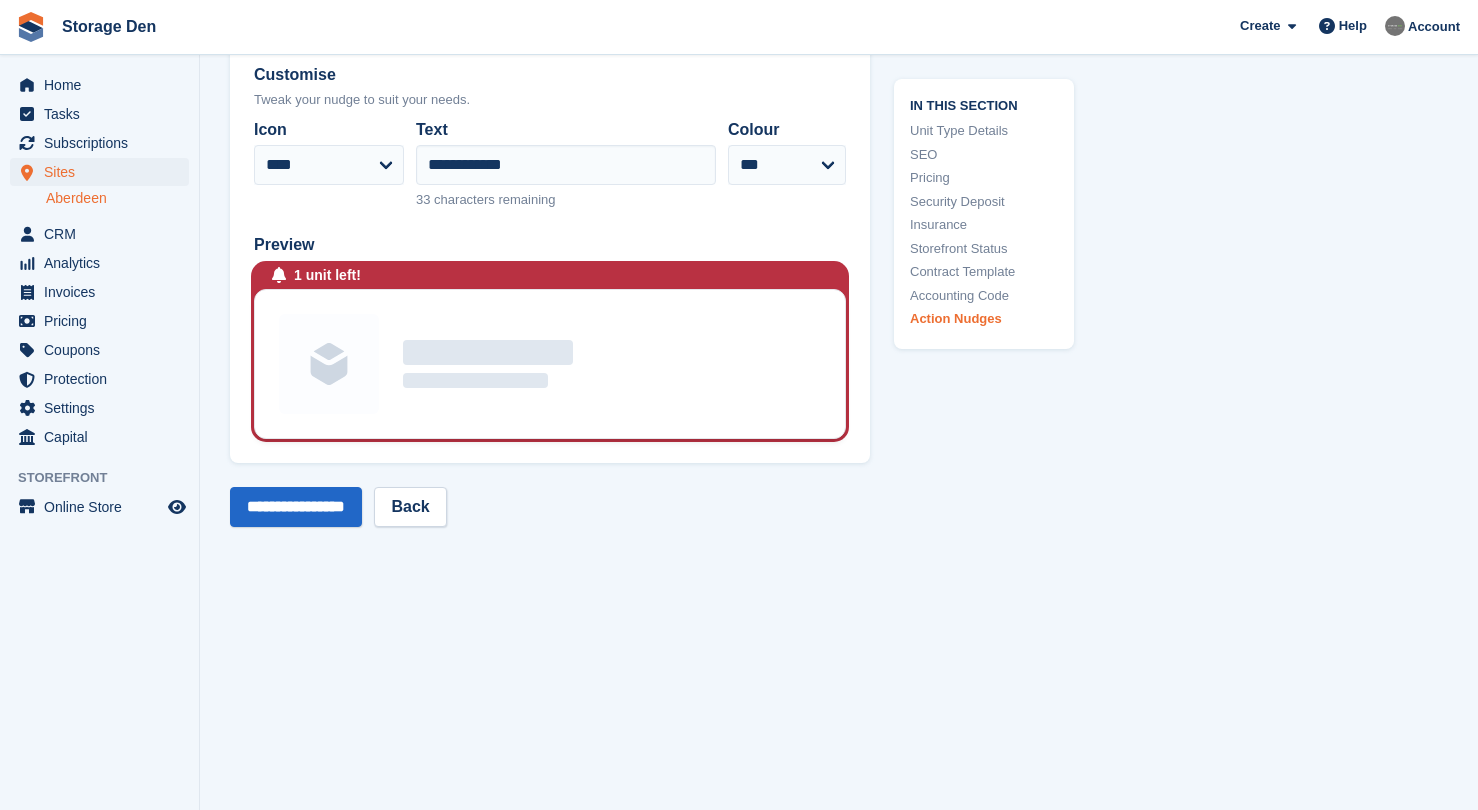 scroll, scrollTop: 3430, scrollLeft: 0, axis: vertical 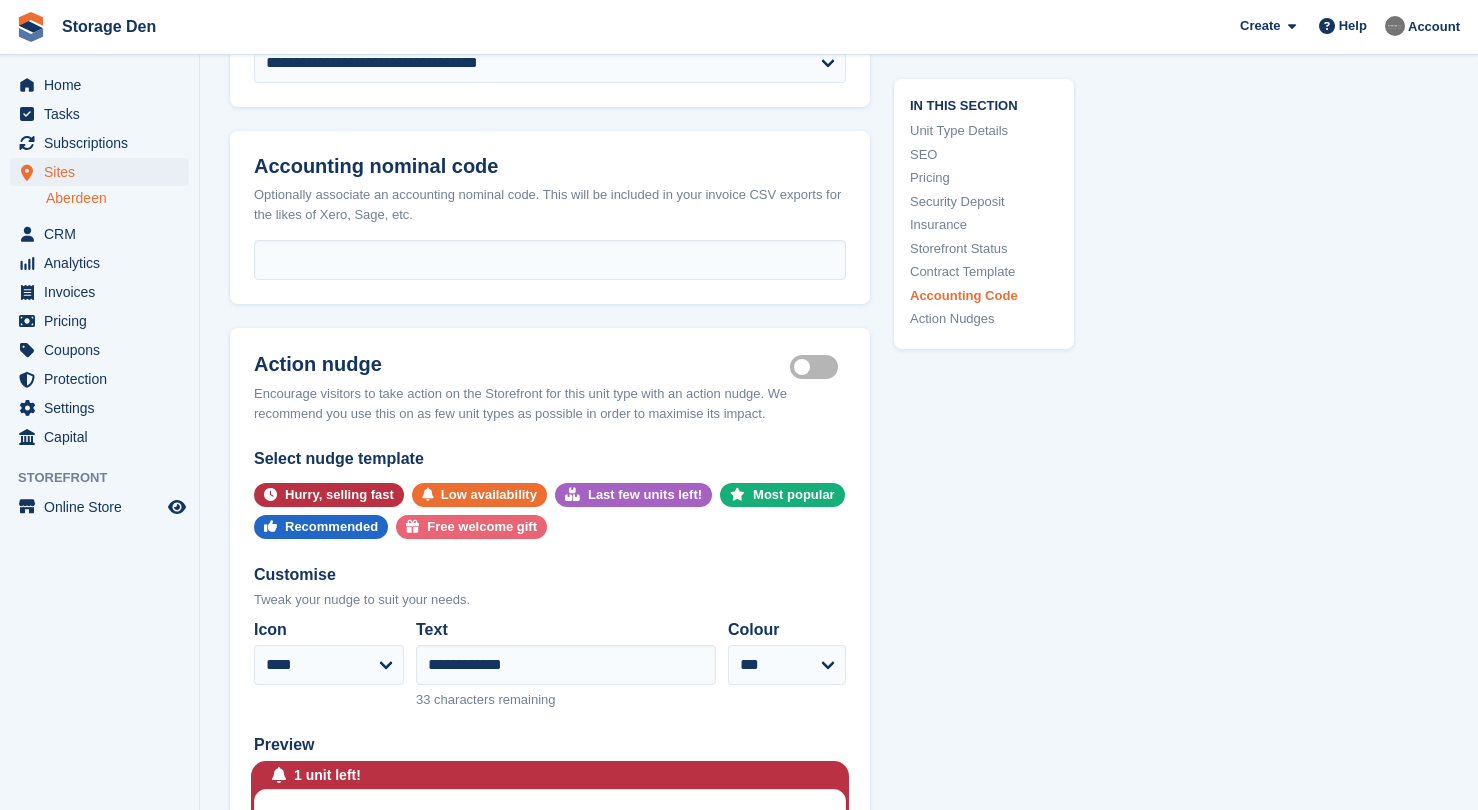 click on "Action nudge
Is active
Encourage visitors to take action on the Storefront for this unit type with an action nudge. We recommend you use this on as few unit types as possible in order to maximise its impact." at bounding box center (550, 387) 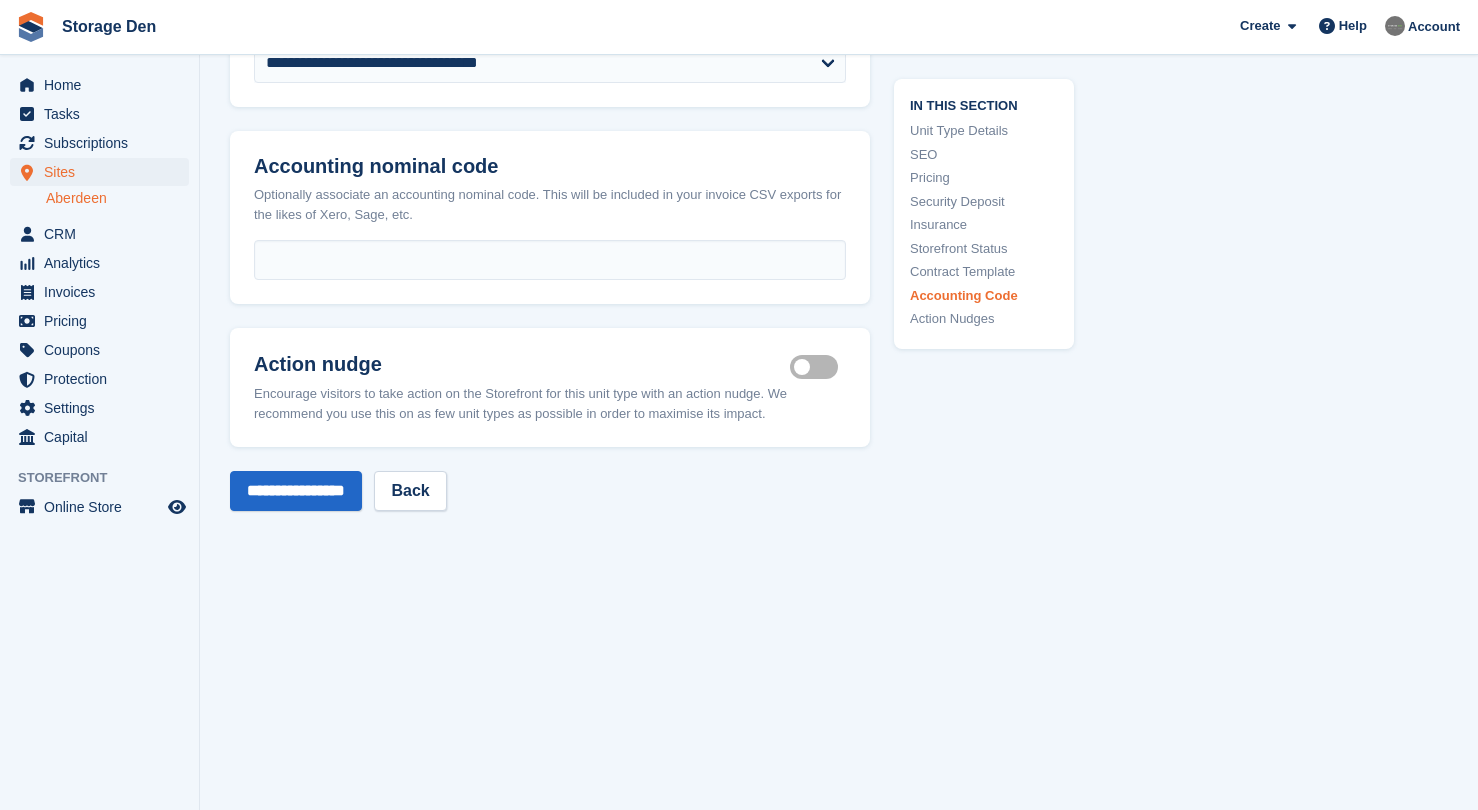 scroll, scrollTop: 3463, scrollLeft: 0, axis: vertical 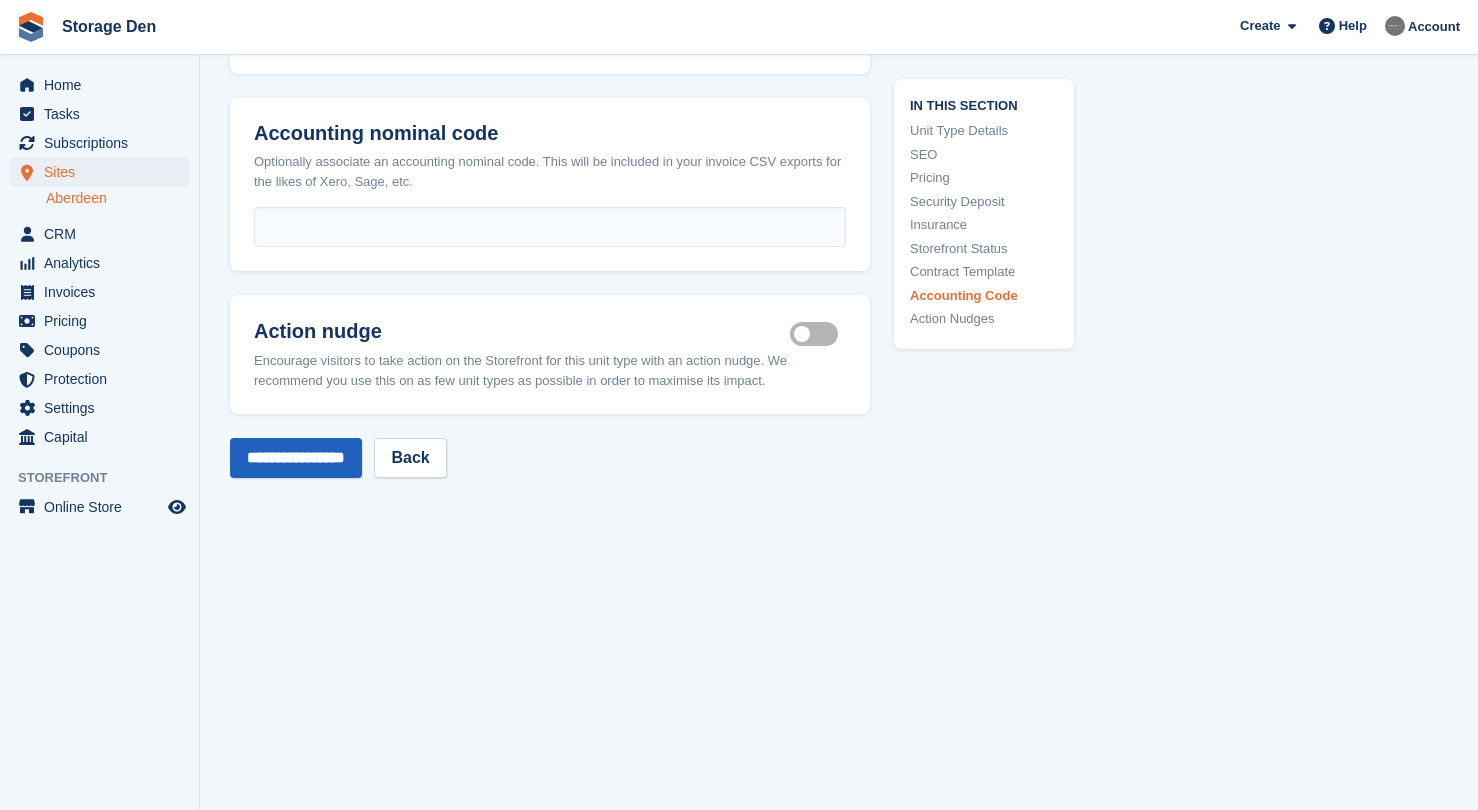 click on "**********" at bounding box center [296, 458] 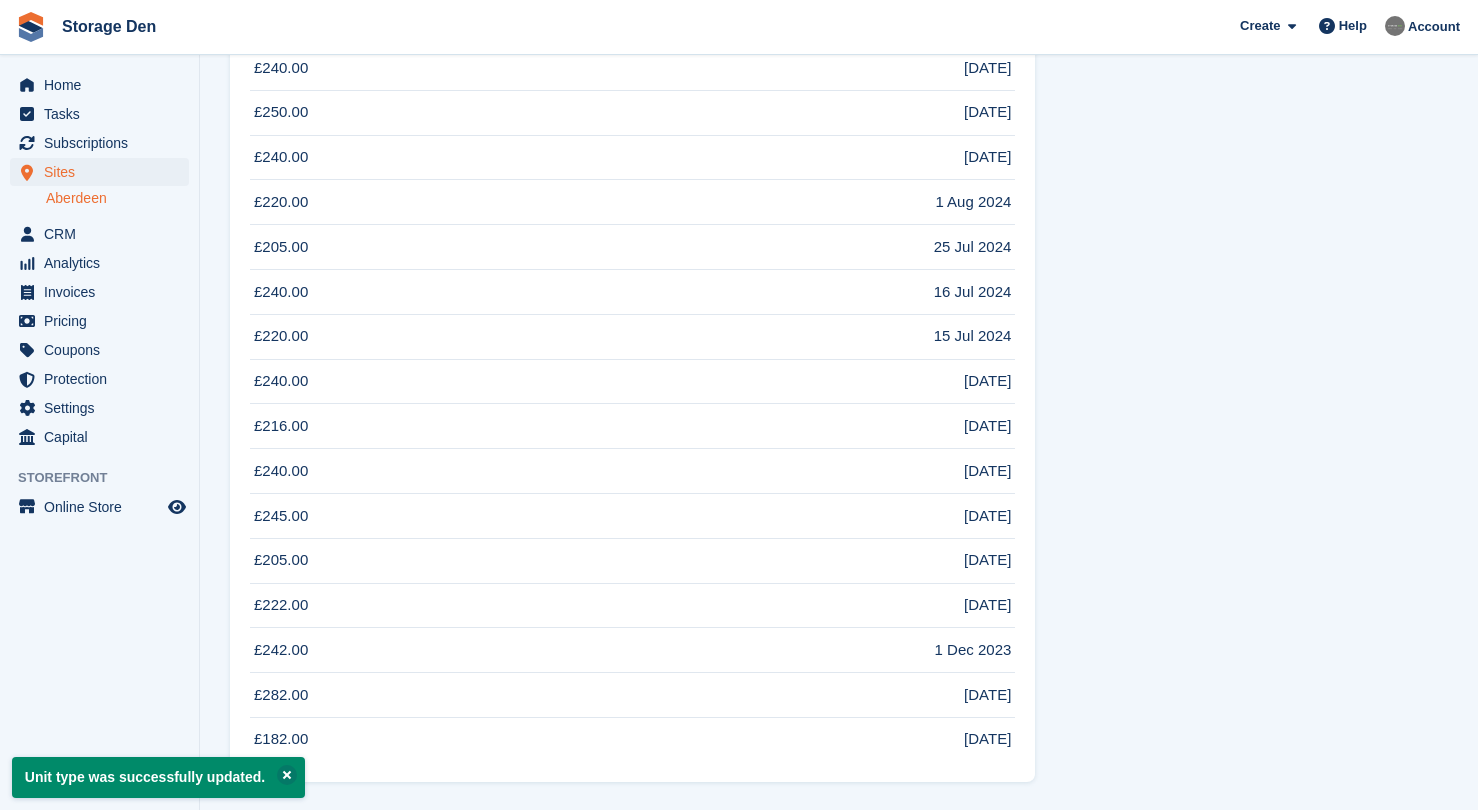 scroll, scrollTop: 0, scrollLeft: 0, axis: both 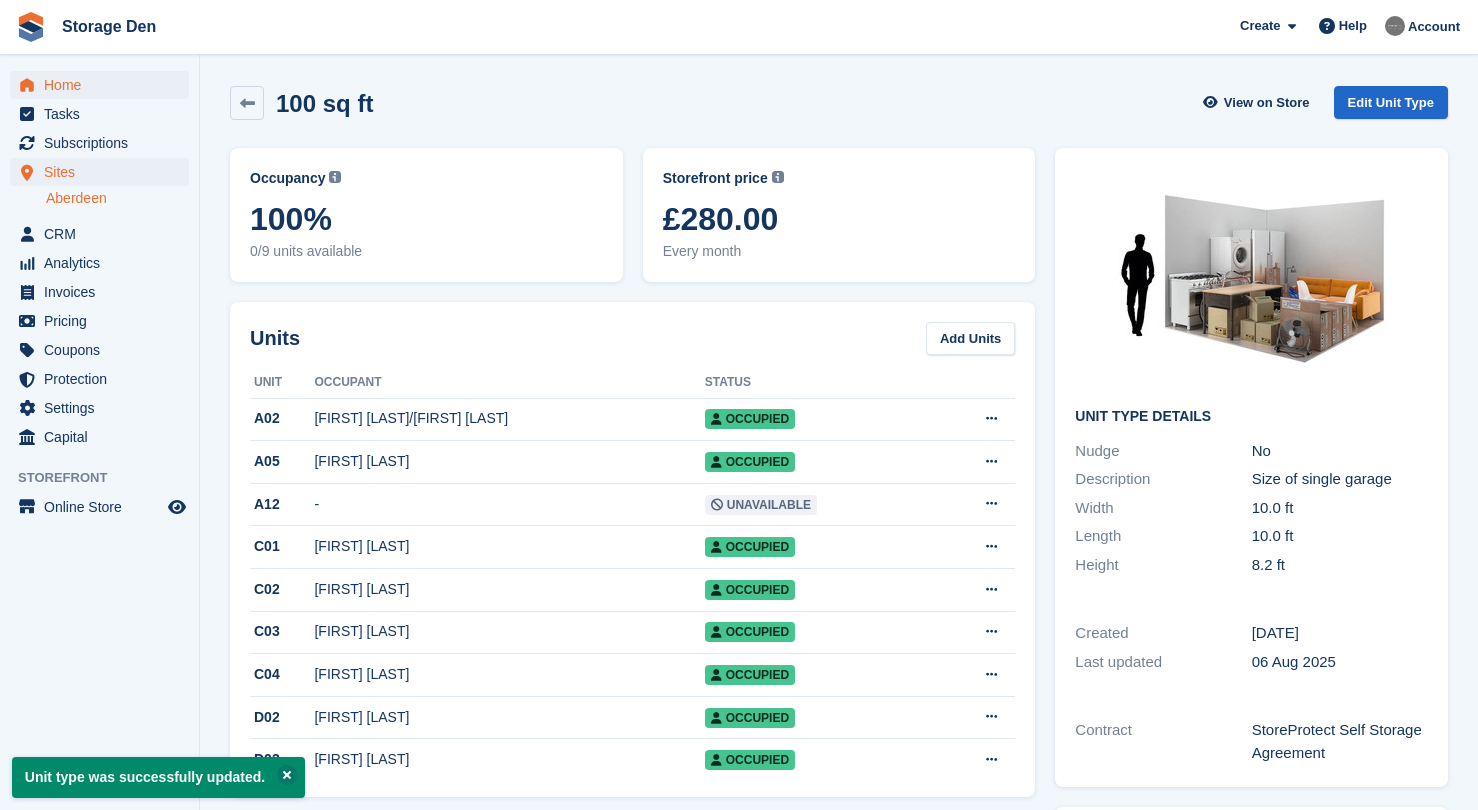 click on "Home" at bounding box center (104, 85) 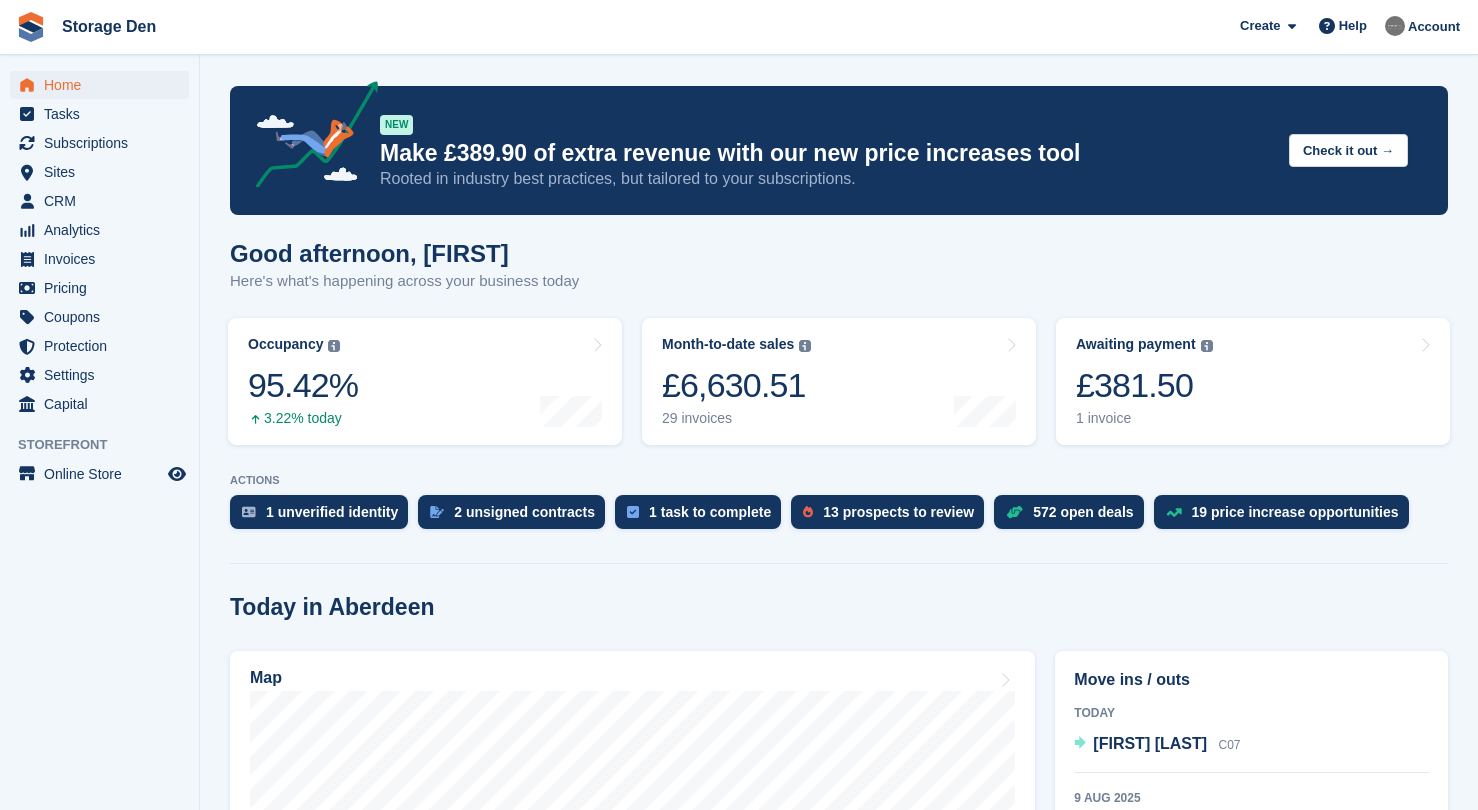 scroll, scrollTop: 305, scrollLeft: 0, axis: vertical 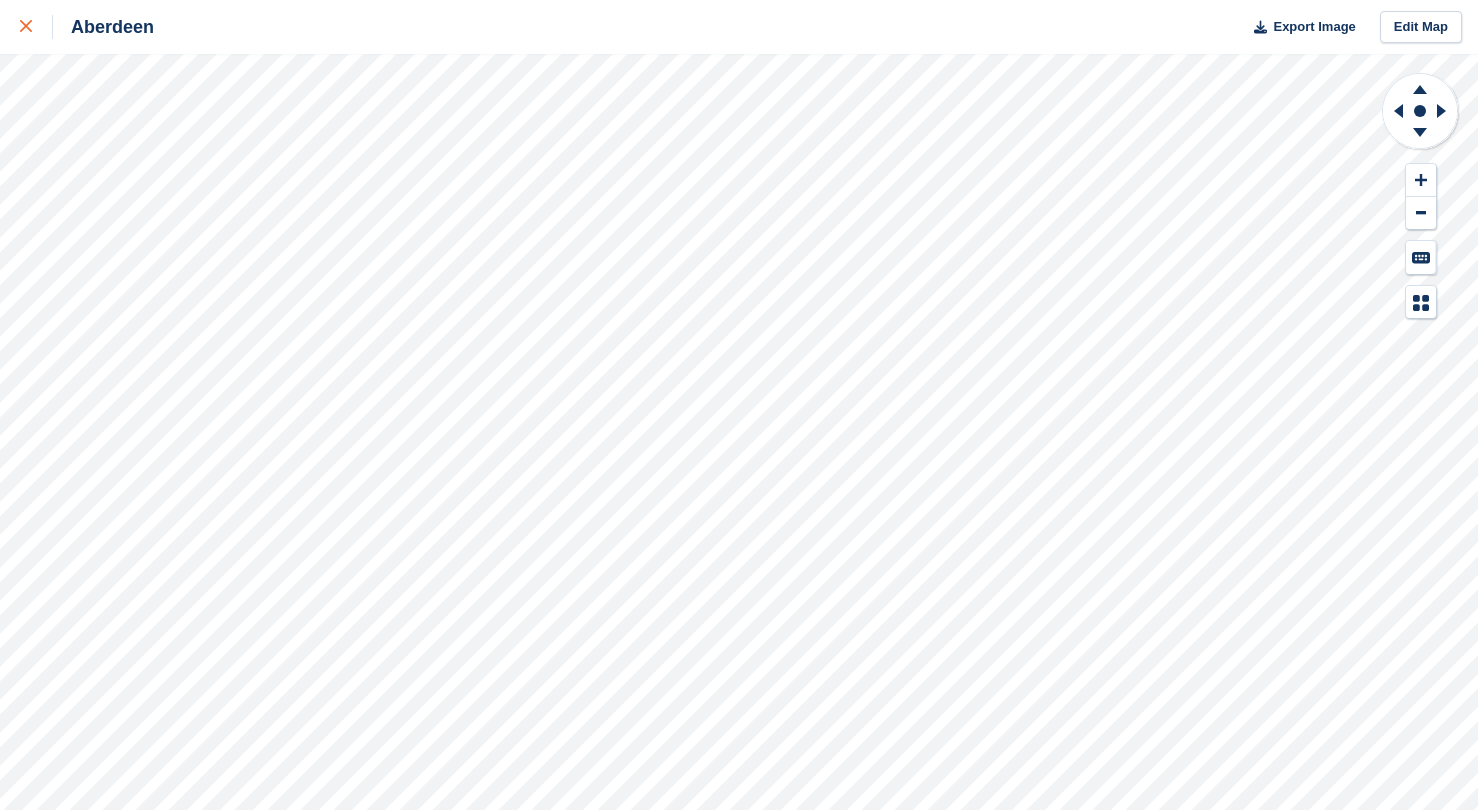 click at bounding box center [36, 27] 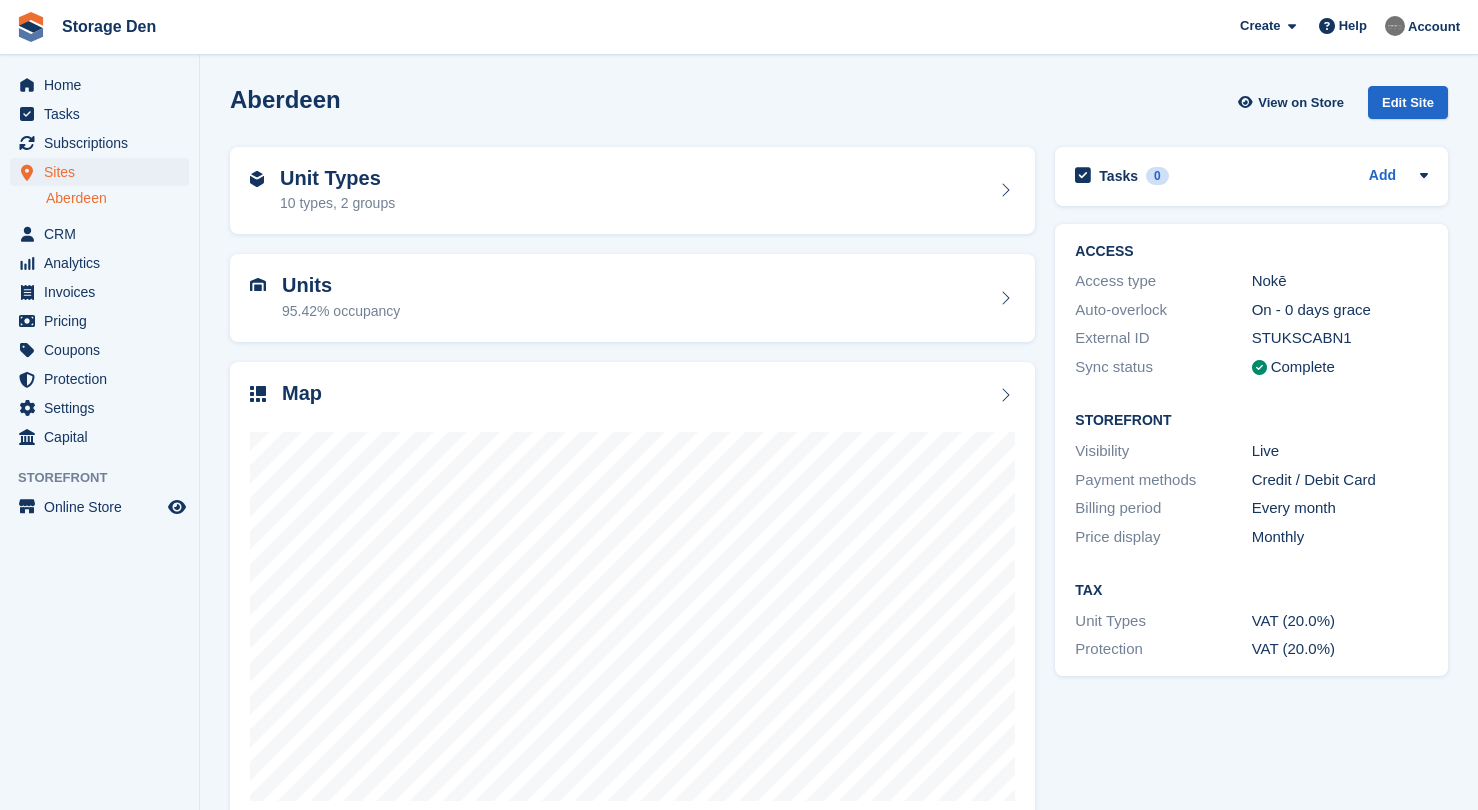 scroll, scrollTop: 0, scrollLeft: 0, axis: both 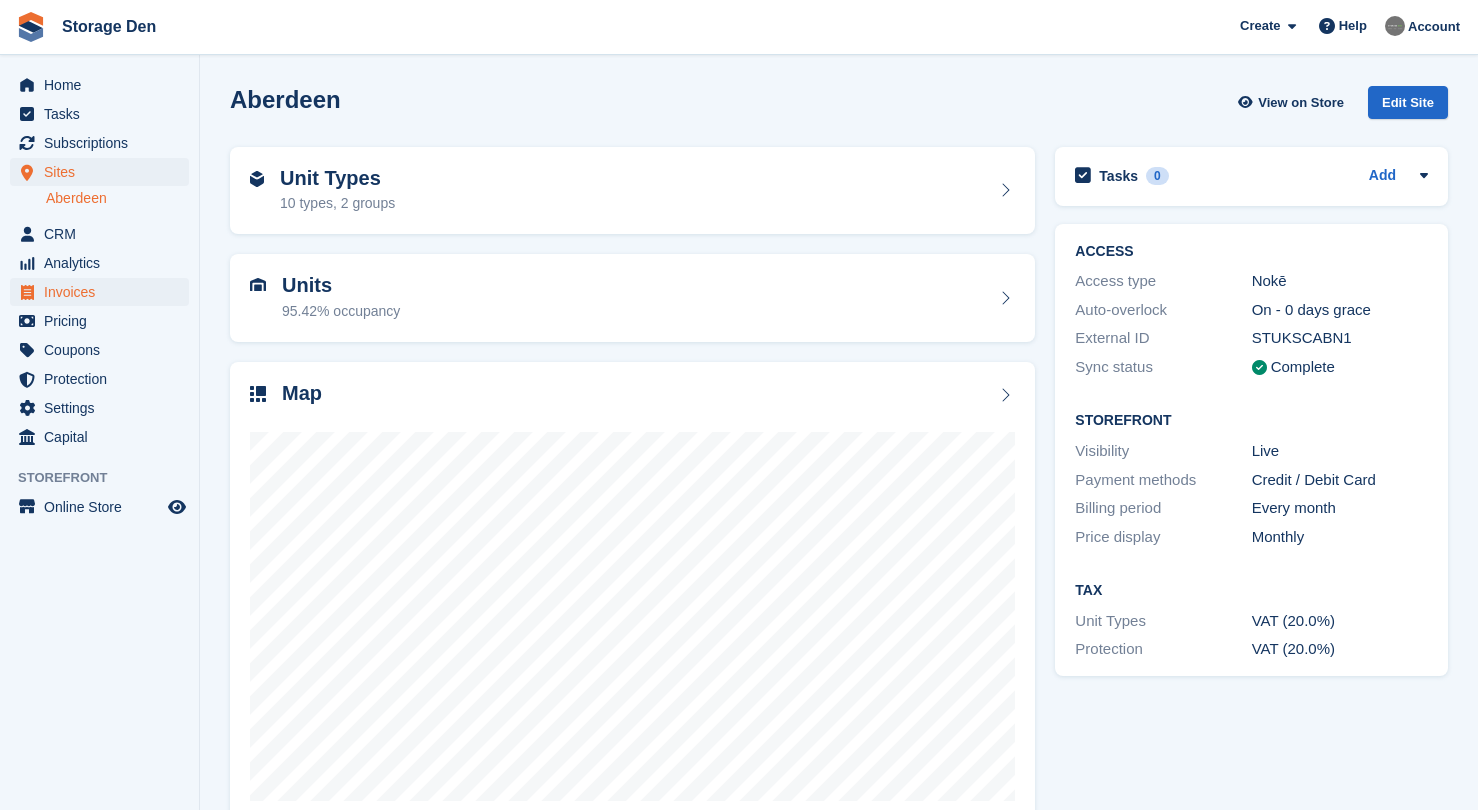 click on "Invoices" at bounding box center [104, 292] 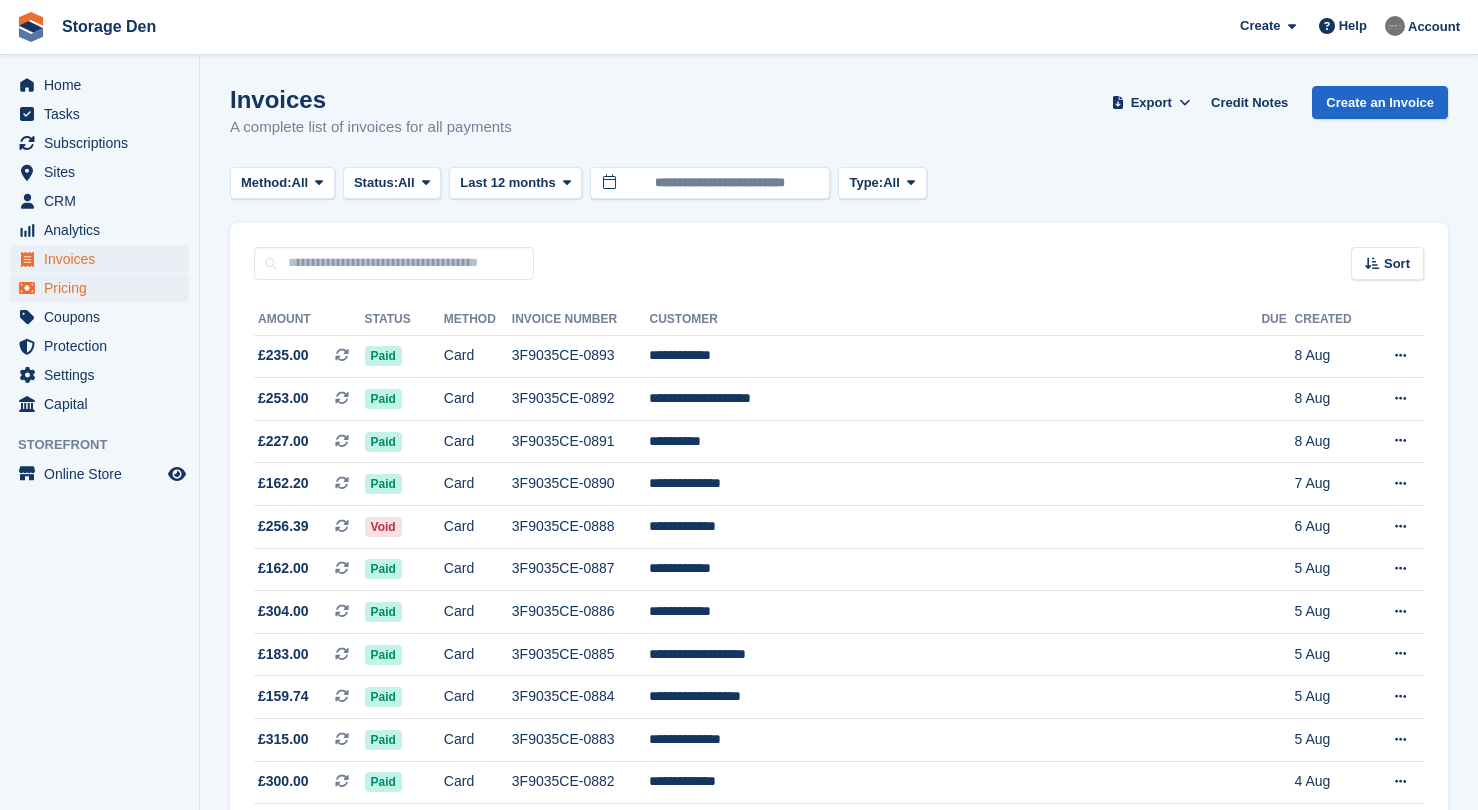 scroll, scrollTop: 0, scrollLeft: 0, axis: both 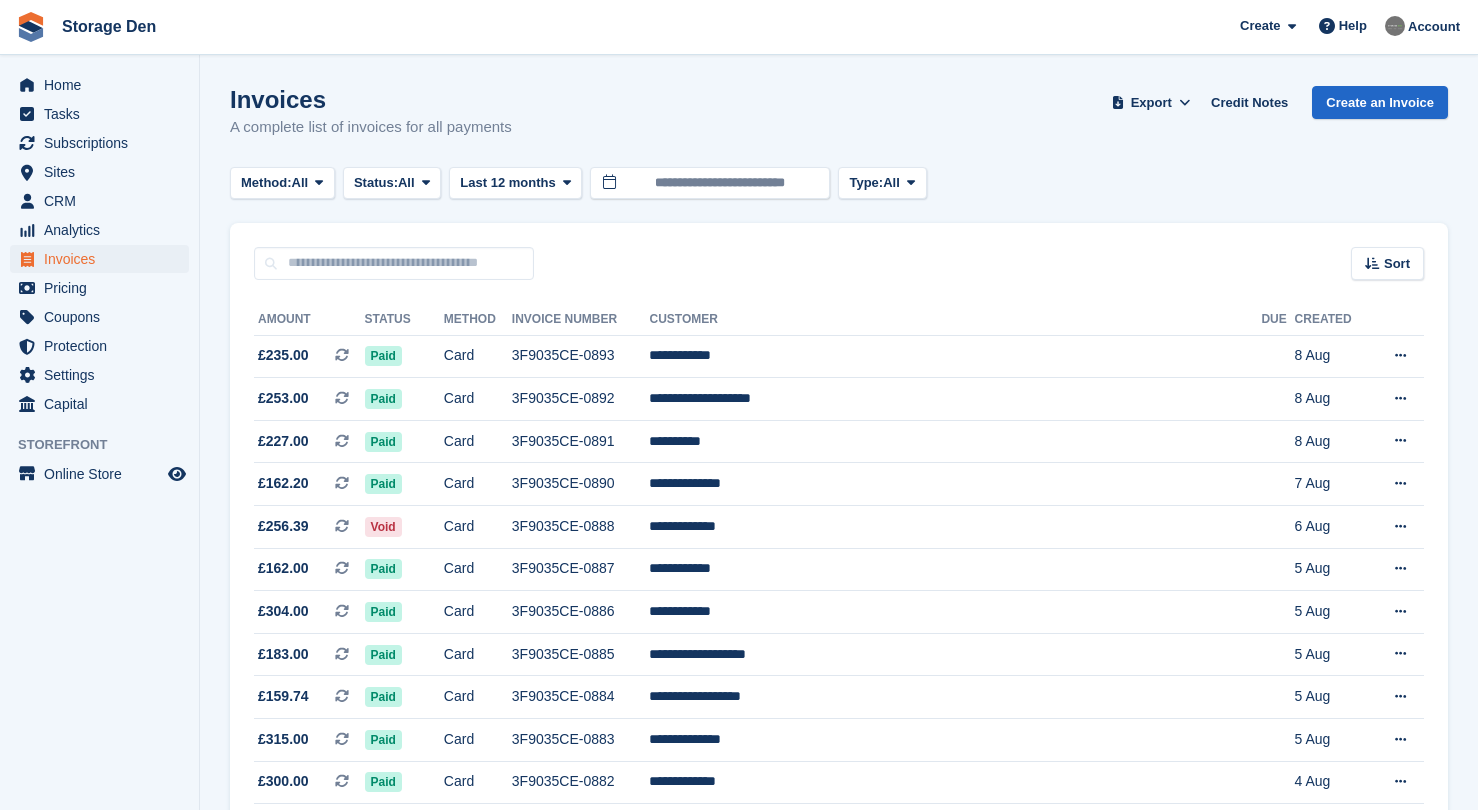 click on "Invoices" at bounding box center [104, 259] 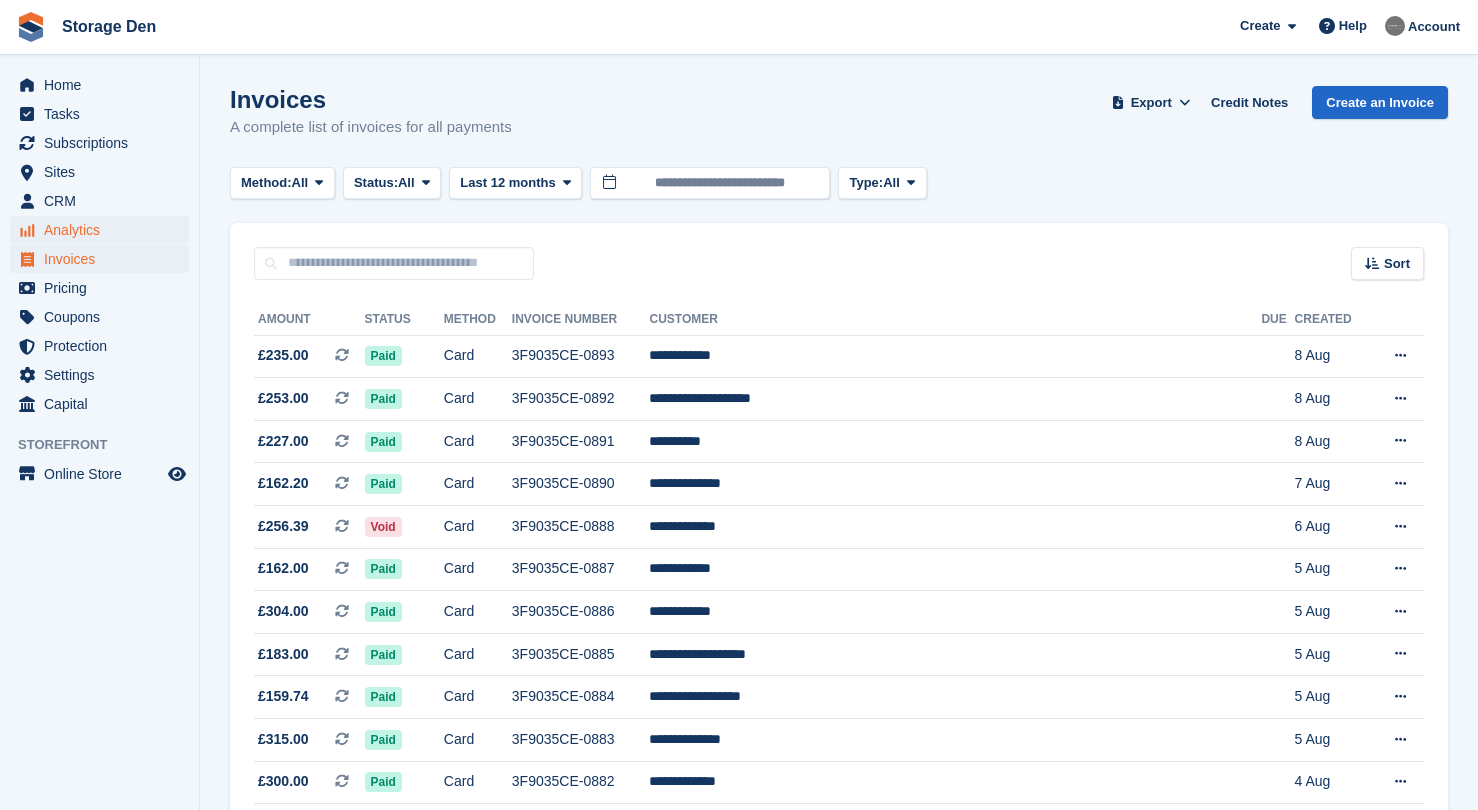 click on "Analytics" at bounding box center (104, 230) 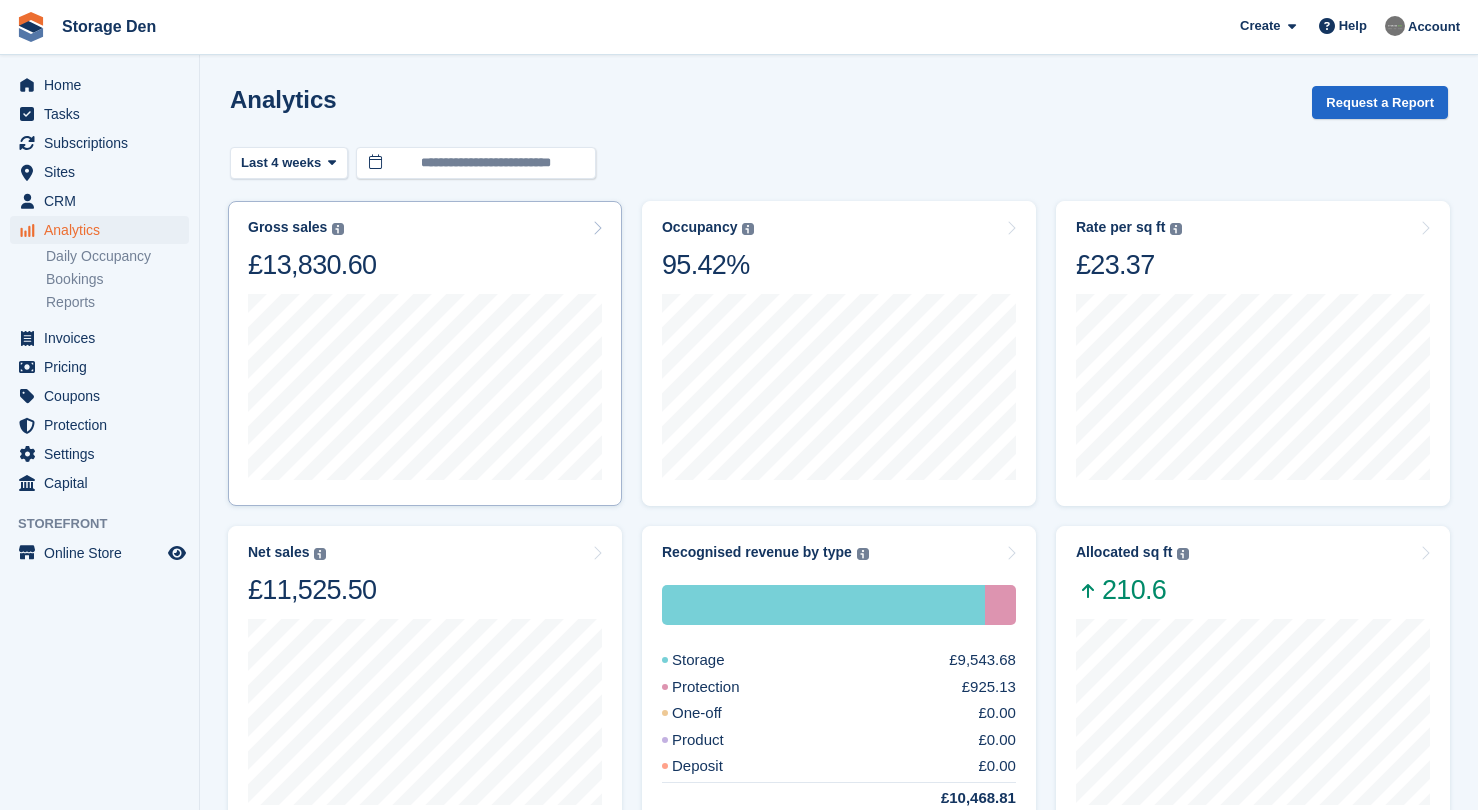 click on "4 Aug to 10 Aug
Sales
£2,714.33" at bounding box center (425, 385) 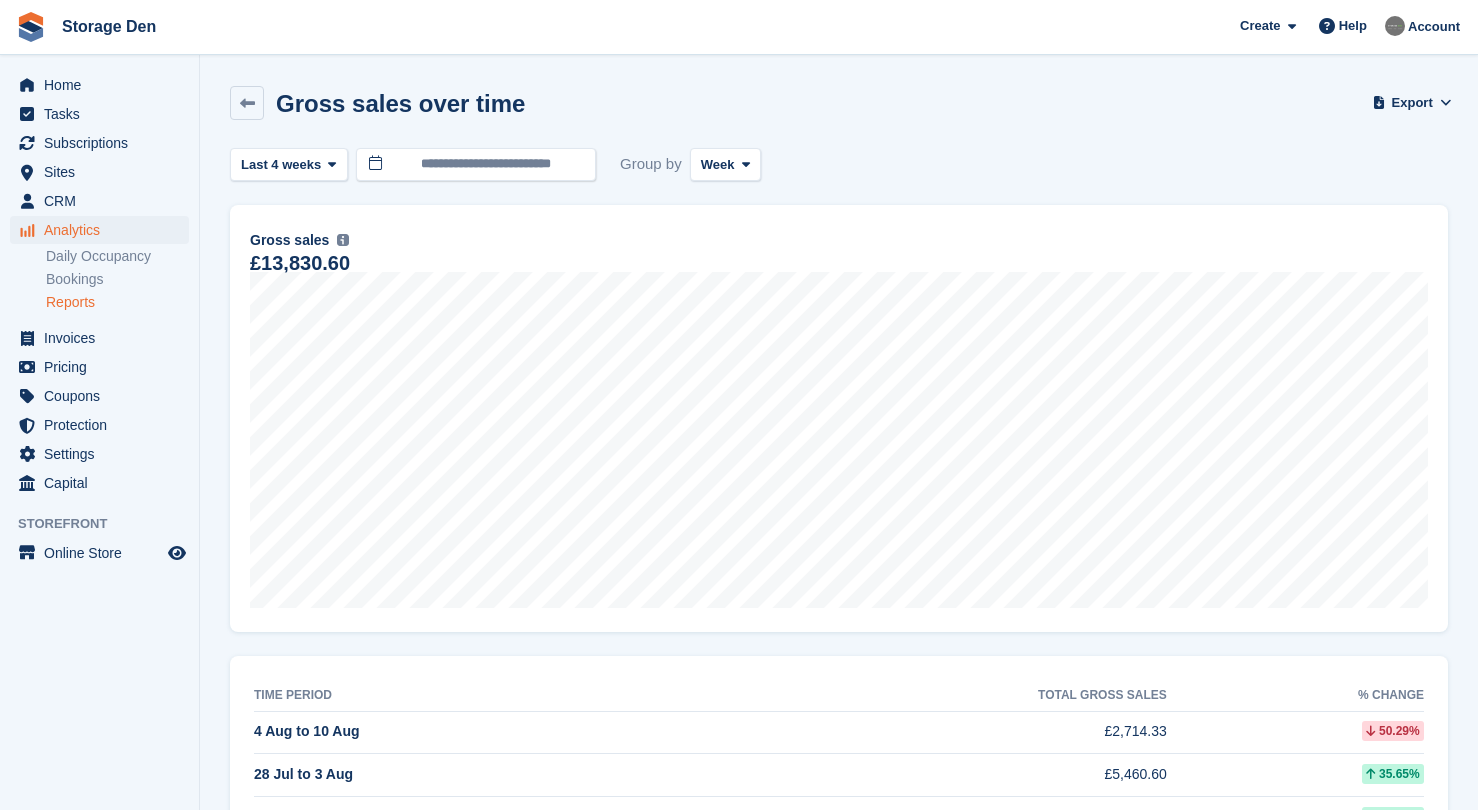 scroll, scrollTop: 0, scrollLeft: 0, axis: both 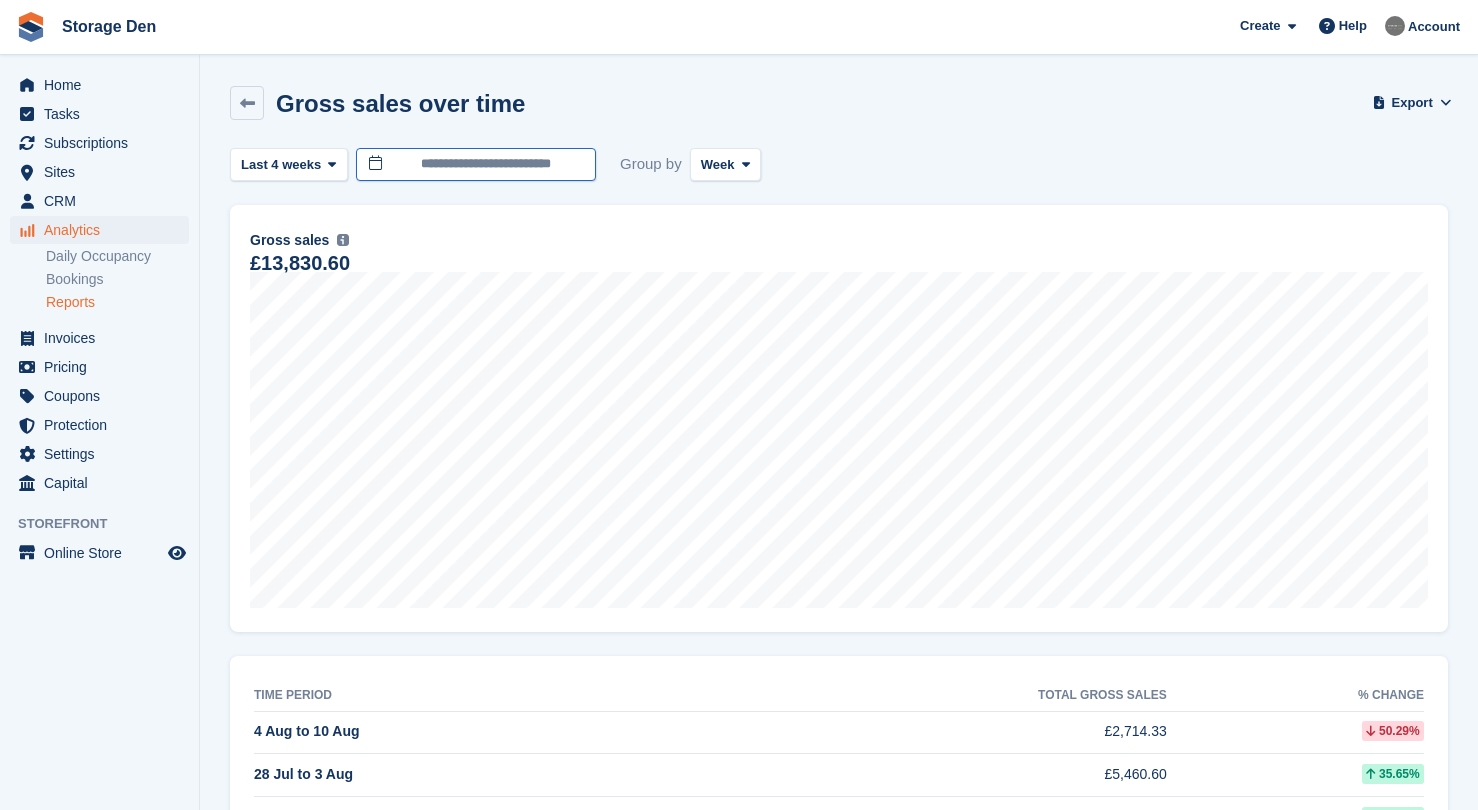 click on "**********" at bounding box center [476, 164] 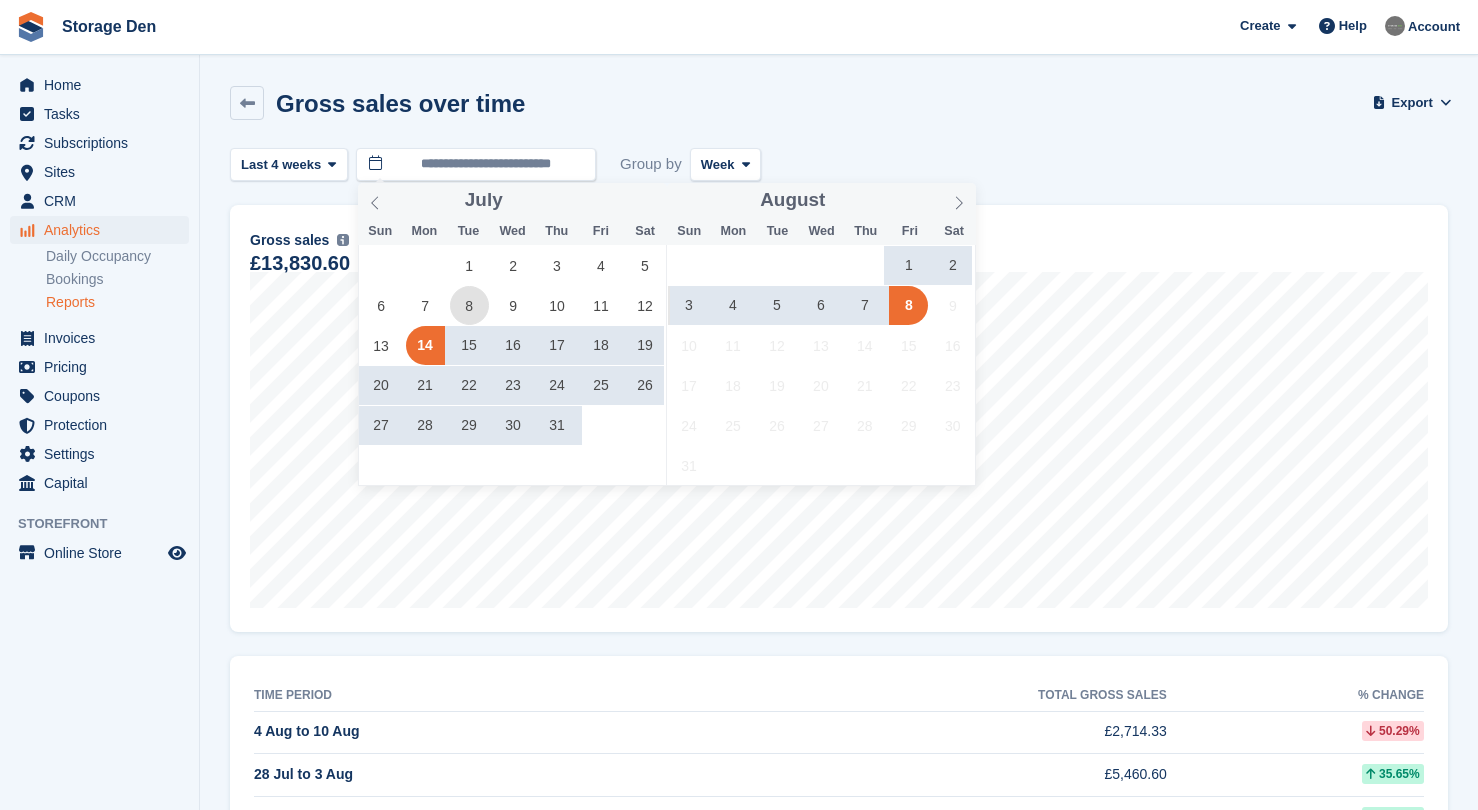 click on "8" at bounding box center (469, 305) 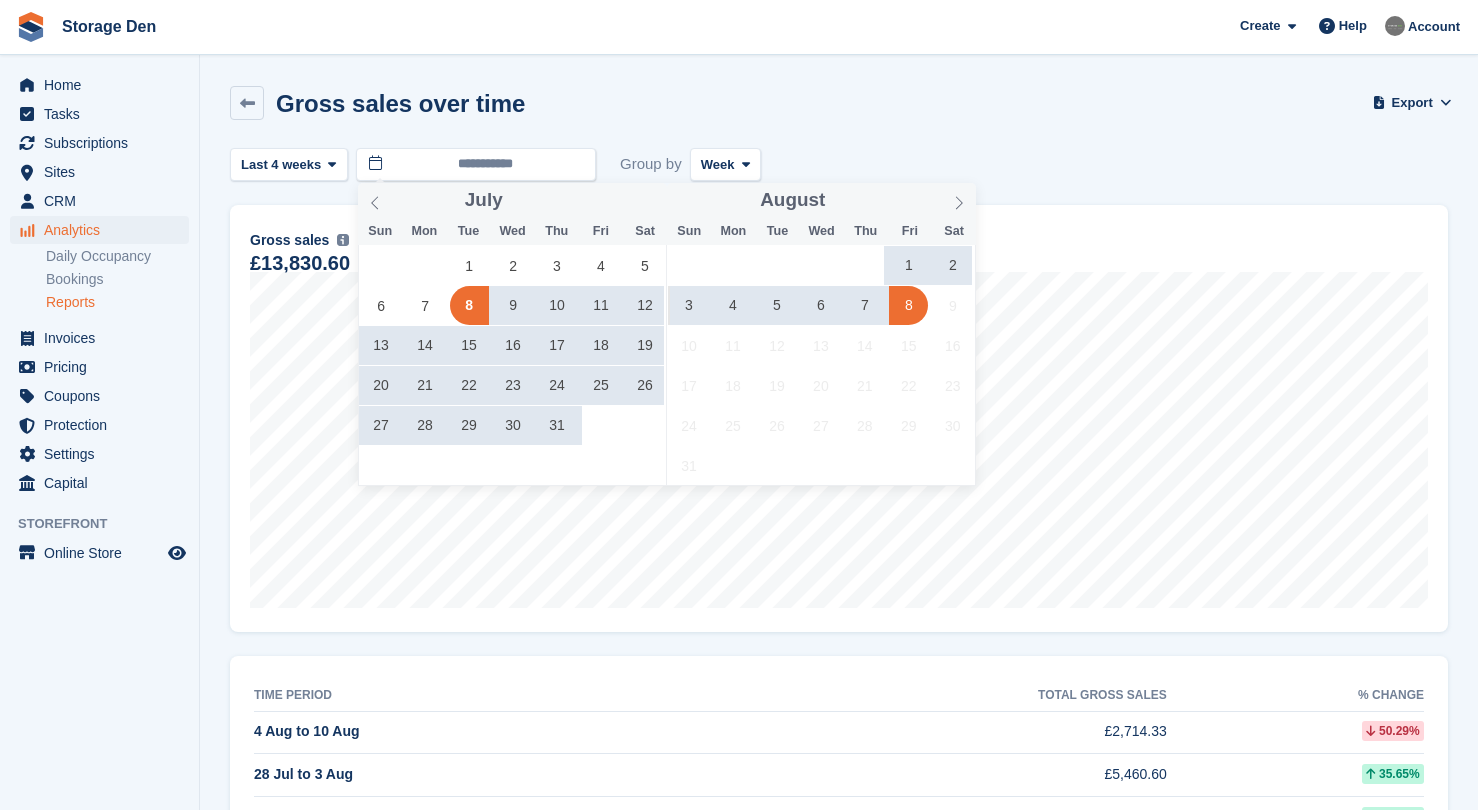 click on "8" at bounding box center [908, 305] 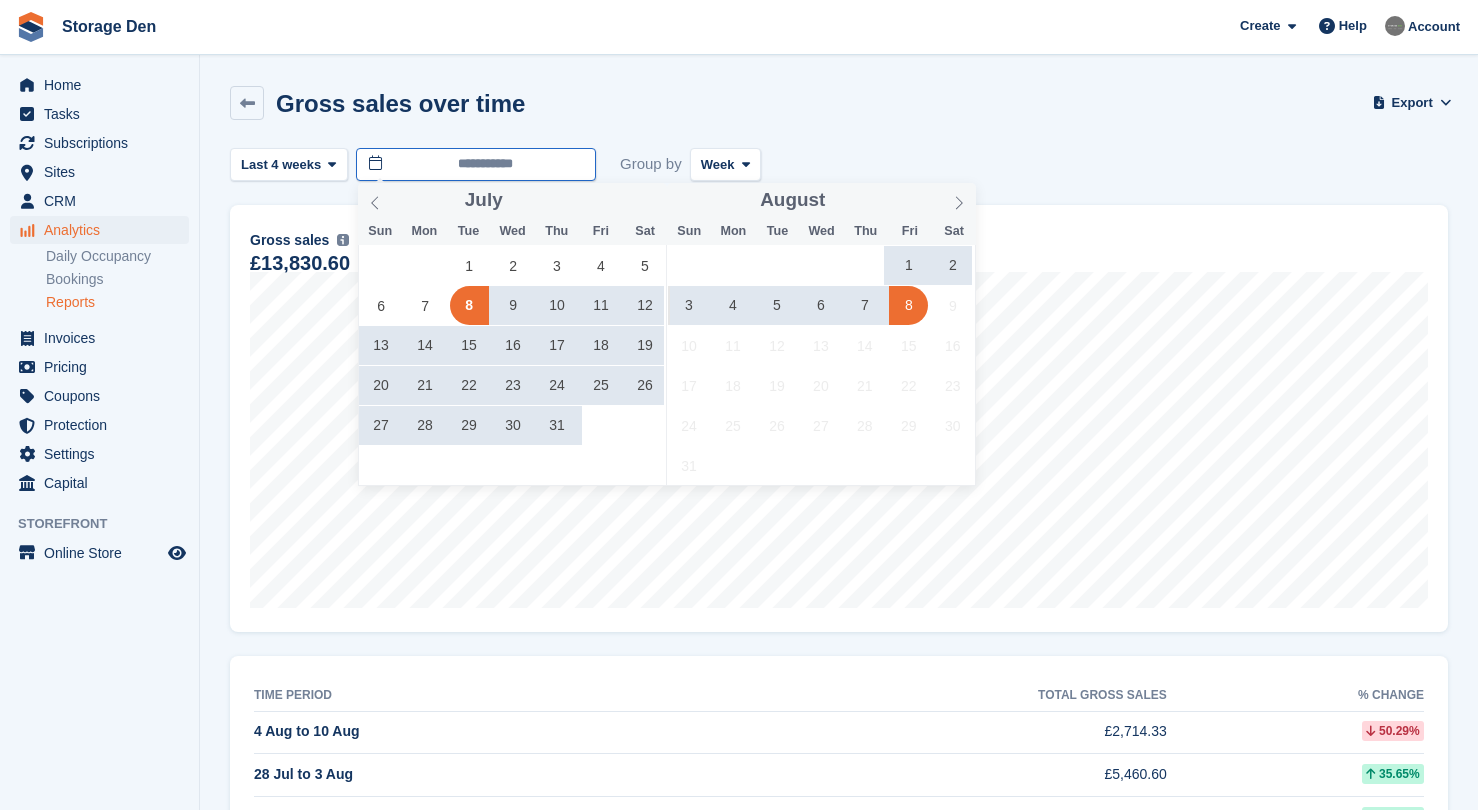 type on "**********" 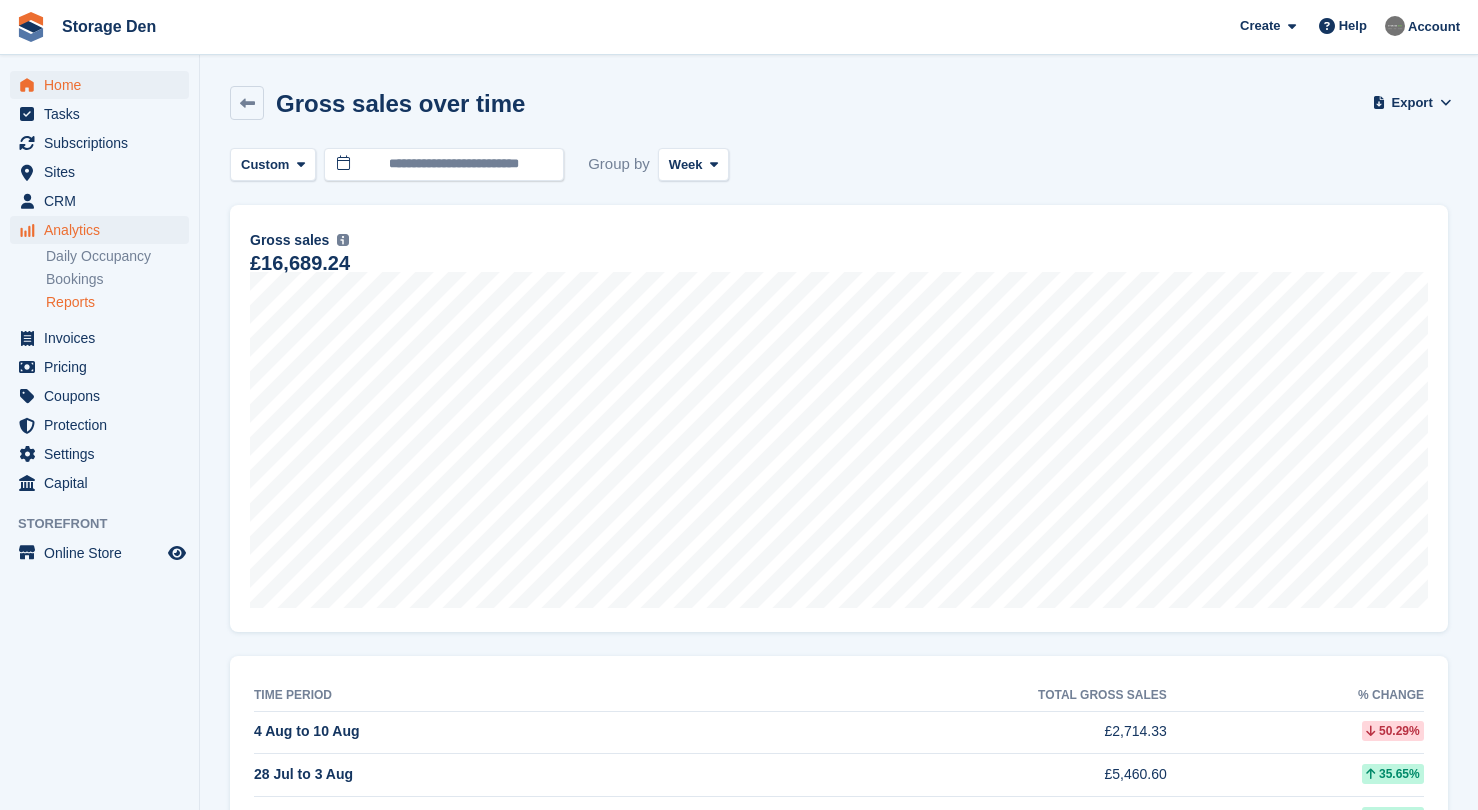 click on "Home" at bounding box center (104, 85) 